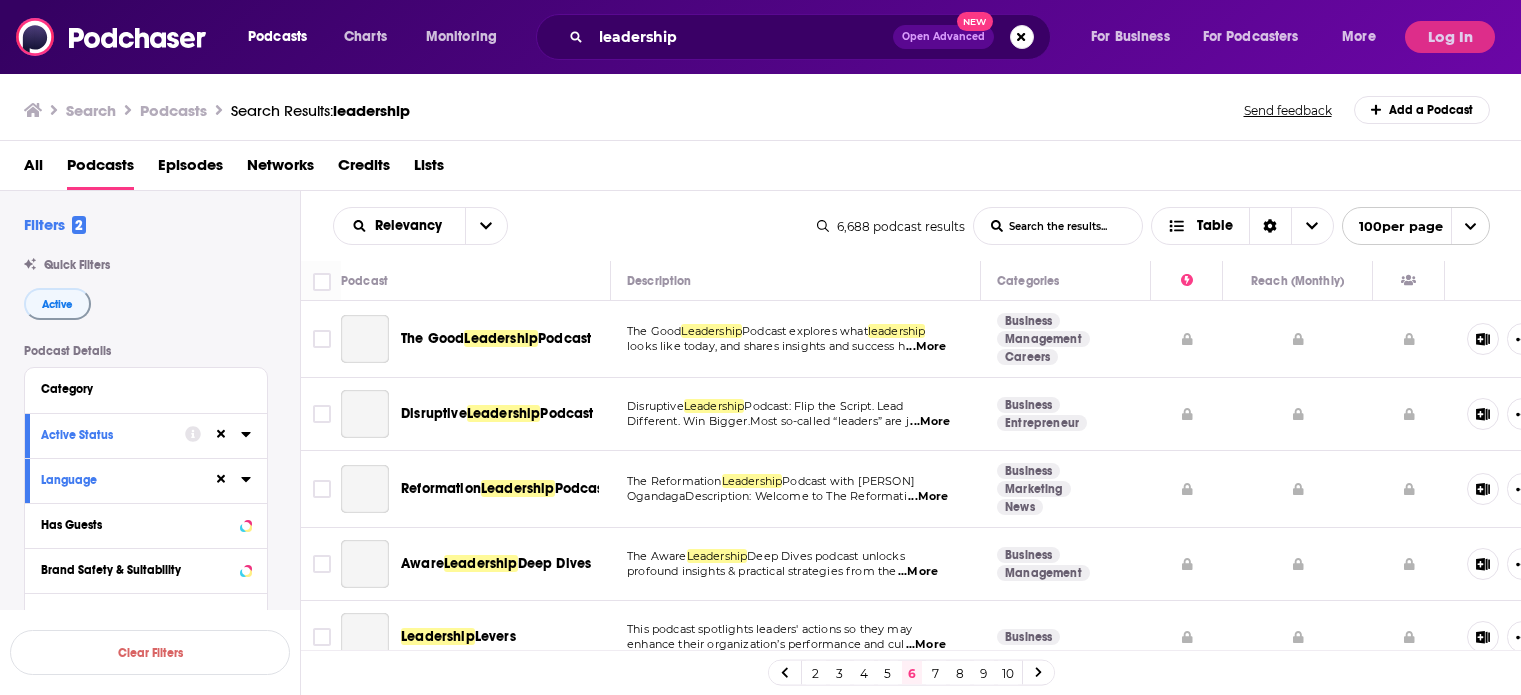 scroll, scrollTop: 0, scrollLeft: 0, axis: both 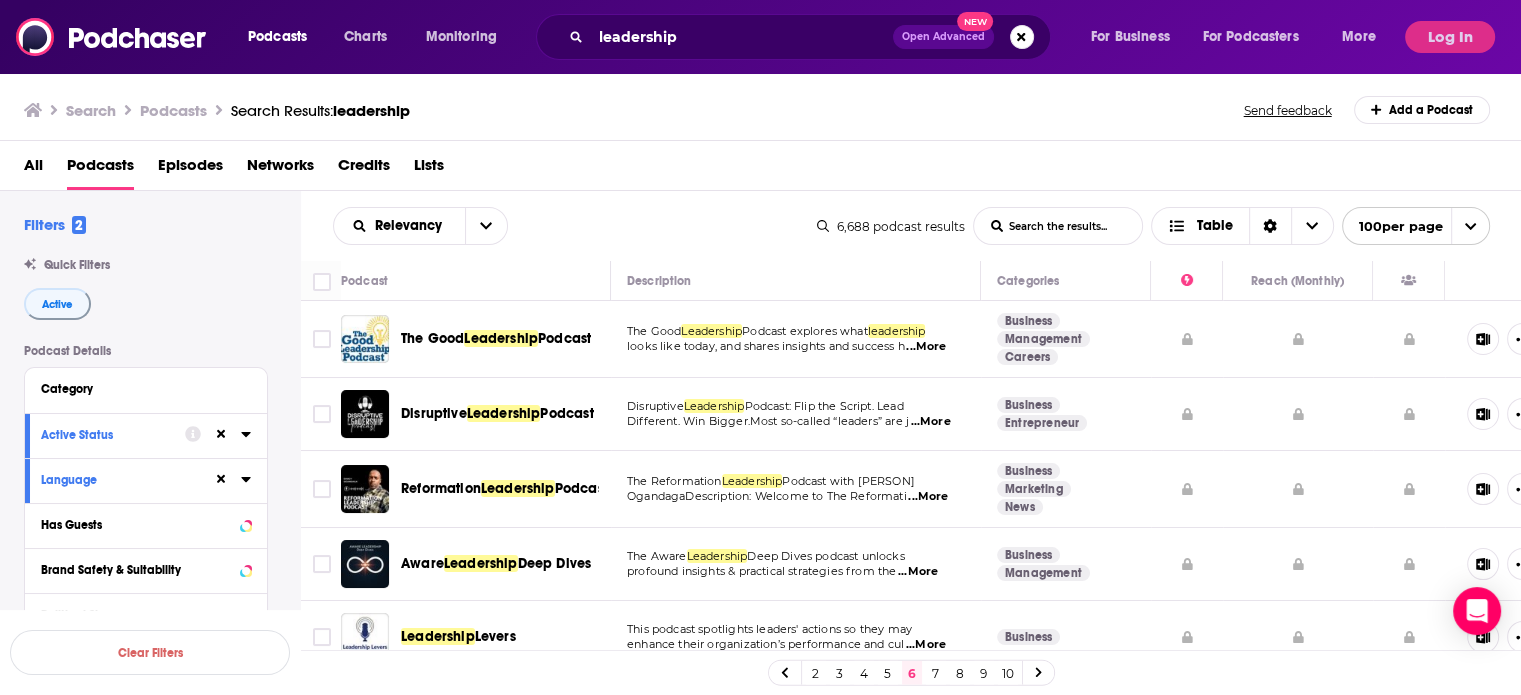 click on "The Good  Leadership  Podcast explores what  leadership looks like today, and shares insights and success h  ...More" at bounding box center (796, 339) 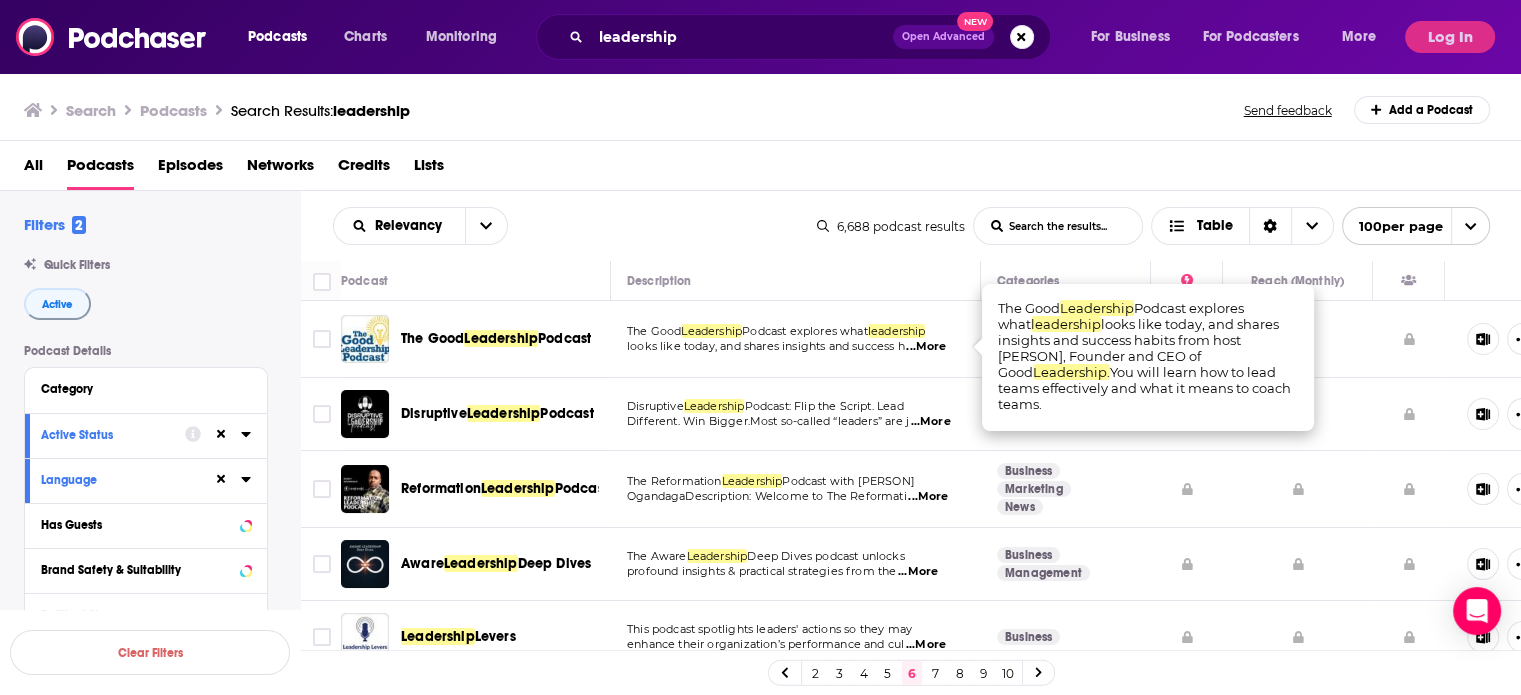 click on "...More" at bounding box center [926, 347] 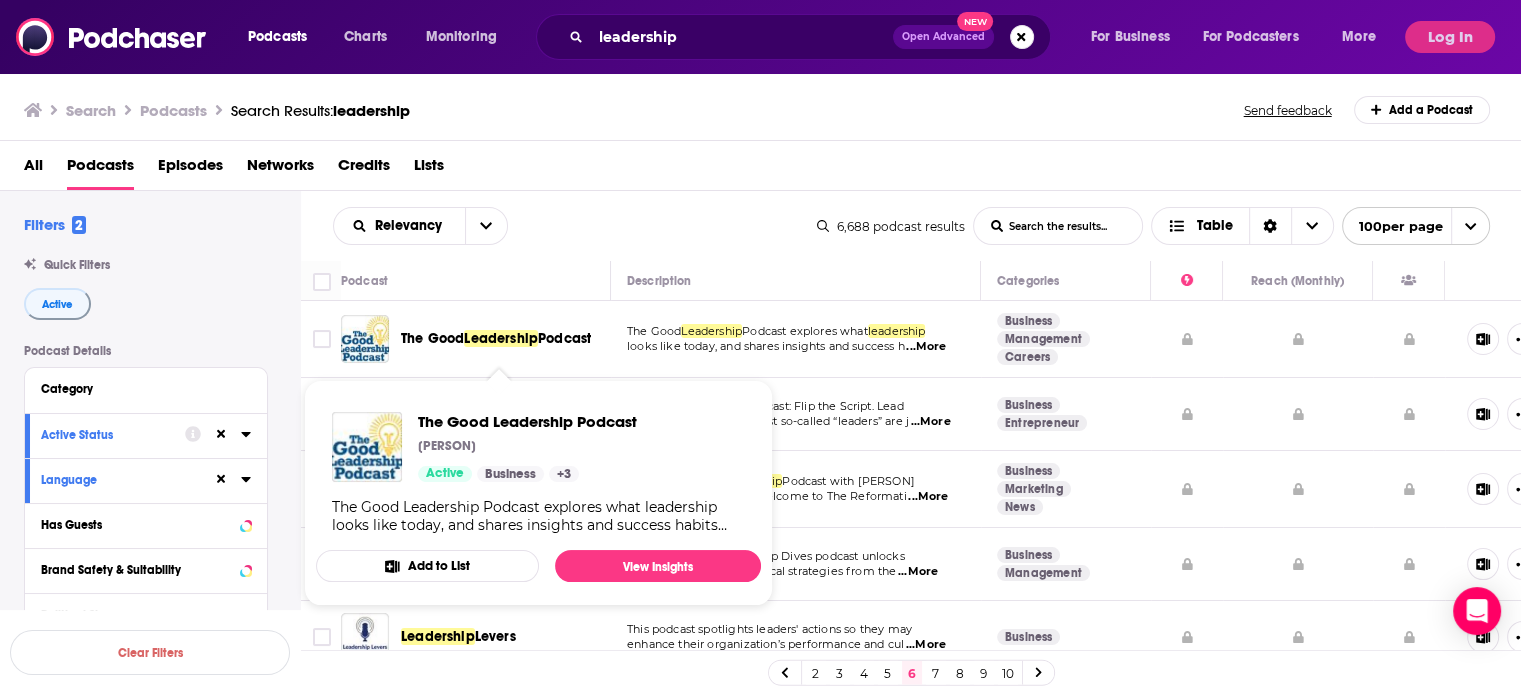 click on "Leadership" at bounding box center [501, 338] 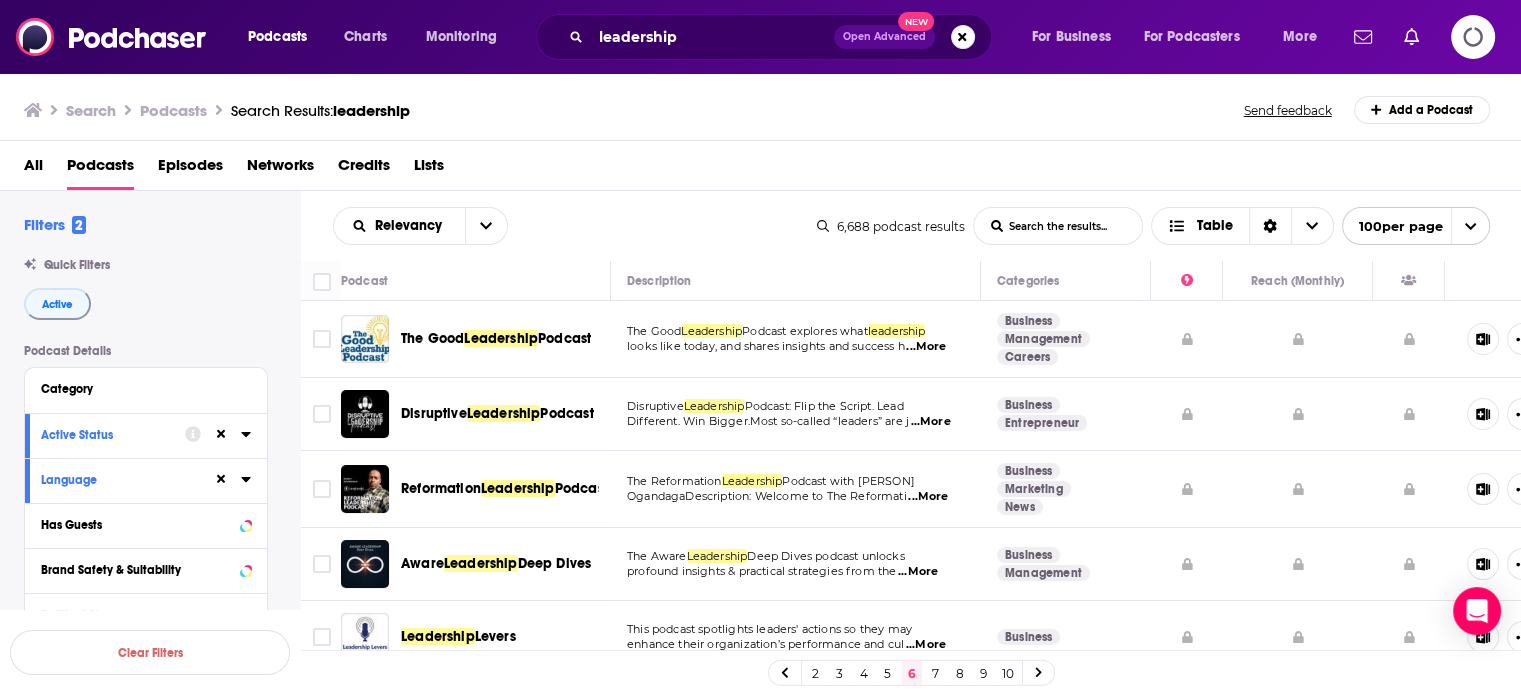 click on "...More" at bounding box center [930, 422] 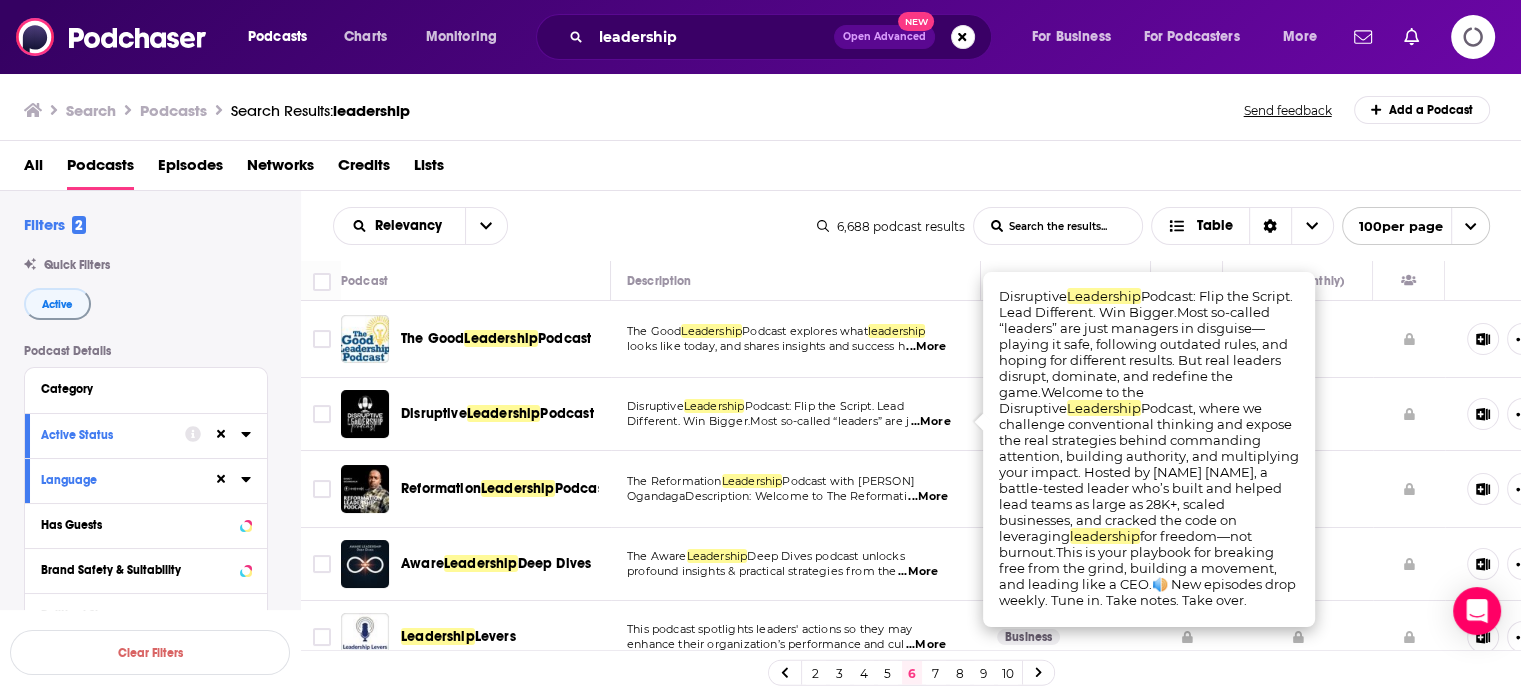 click on "...More" at bounding box center (930, 422) 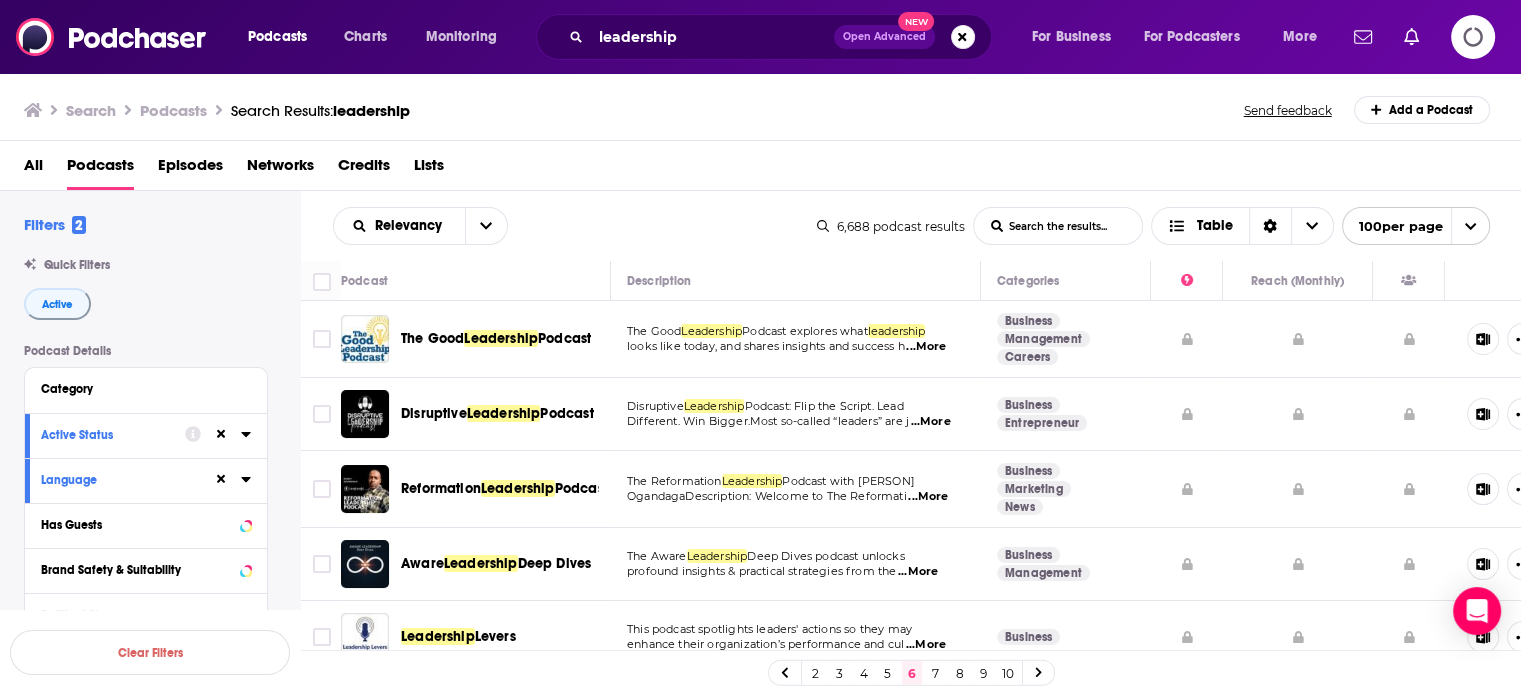 click on "Podcasts Charts Monitoring leadership Open Advanced New For Business For Podcasters More Podcasts Charts Monitoring For Business For Podcasters More Search Podcasts Search Results:   leadership Send feedback Add a Podcast All Podcasts Episodes Networks Credits Lists Filters 2 Quick Filters Active Podcast Details Category Active Status Language Has Guests Brand Safety & Suitability Political Skew Beta Show More Audience & Reach Power Score™ Reach (Monthly) Reach (Episode Average) Gender Age Income Show More Clear Filters Relevancy List Search Input Search the results... Table 6,688   podcast   results List Search Input Search the results... Table 100  per page Podcast Description Categories Reach (Monthly) The Good  Leadership  Podcast The Good  Leadership  Podcast explores what  leadership looks like today, and shares insights and success h  ...More Business Management Careers Disruptive  Leadership  Podcast Disruptive  Leadership  Podcast: Flip the Script. Lead  ...More Business Entrepreneur Reformation" at bounding box center (760, 377) 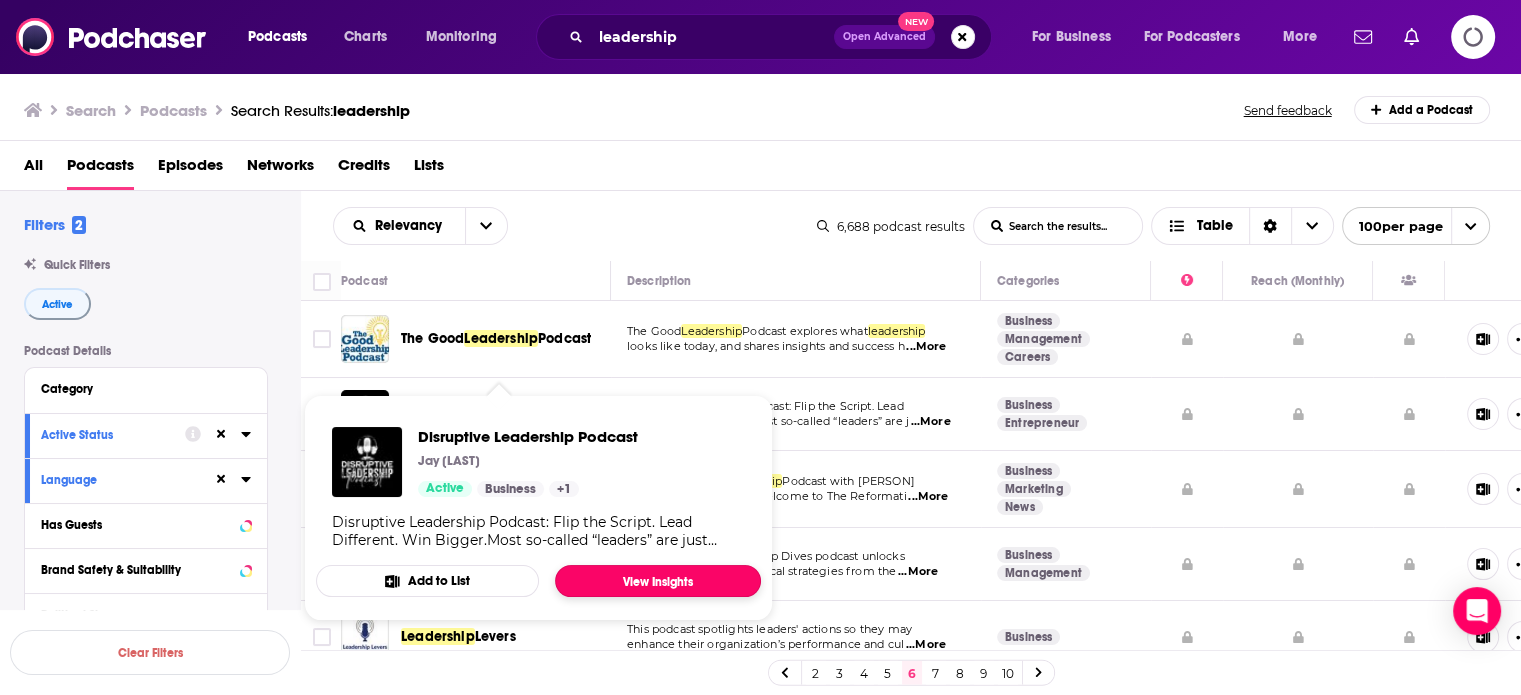 click on "View Insights" at bounding box center [658, 581] 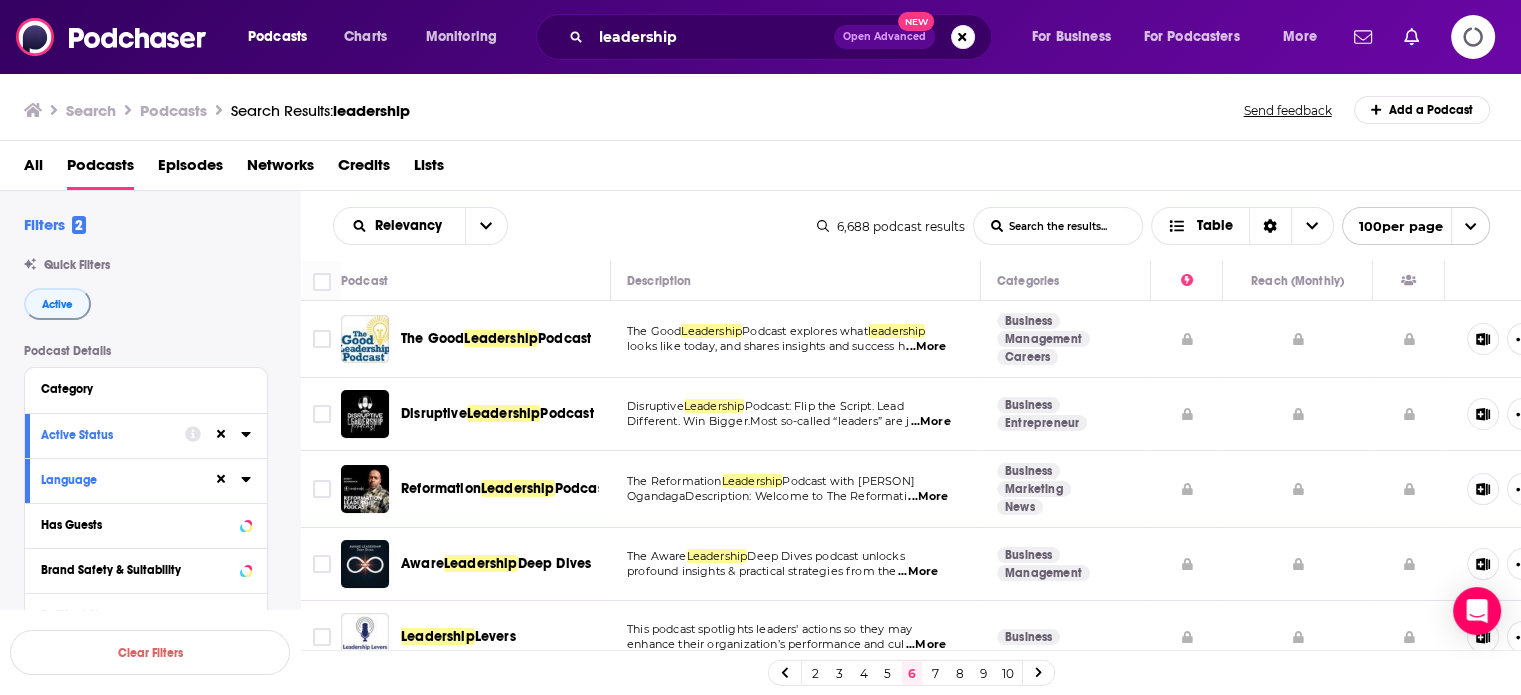 click on "...More" at bounding box center (928, 497) 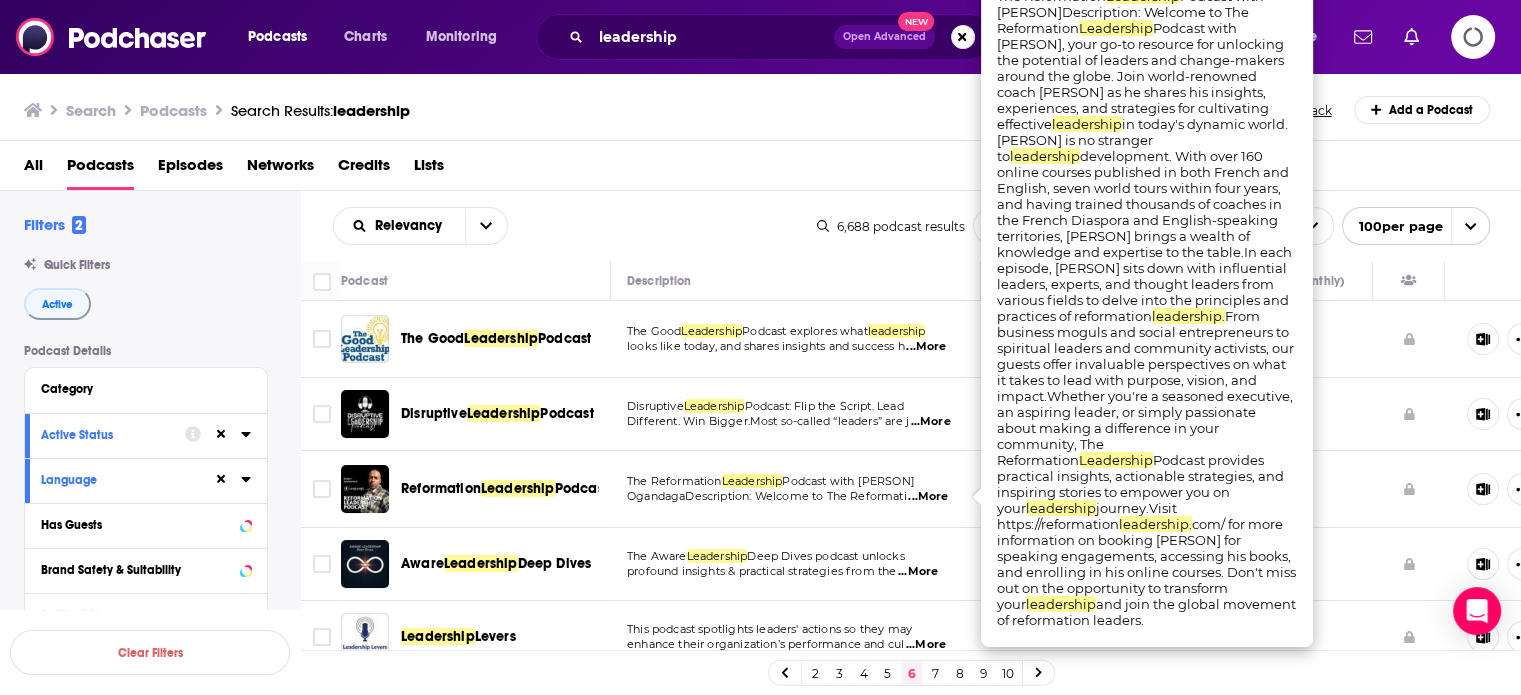 click on "The Reformation  Leadership  Podcast with Darcy OgandagaDescription: Welcome to The Reformati  ...More" at bounding box center [796, 489] 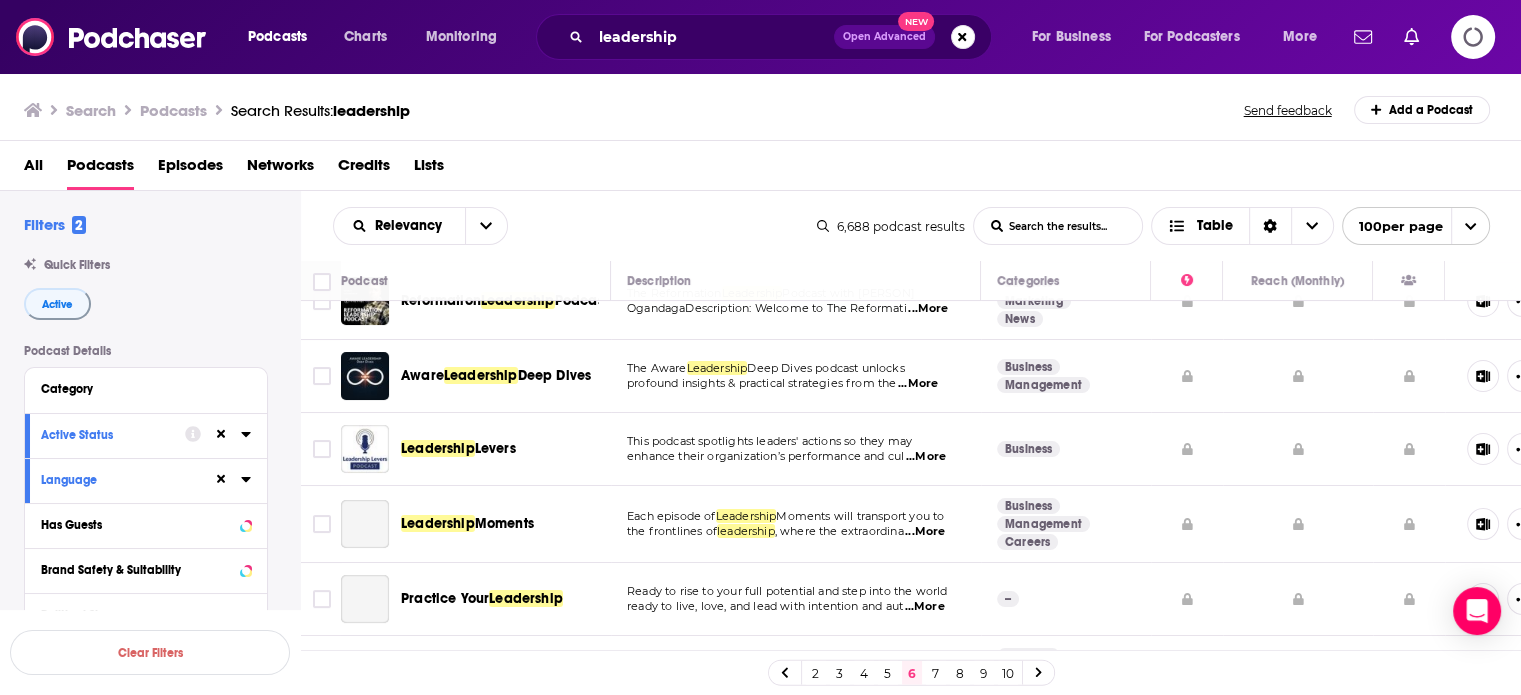 scroll, scrollTop: 200, scrollLeft: 0, axis: vertical 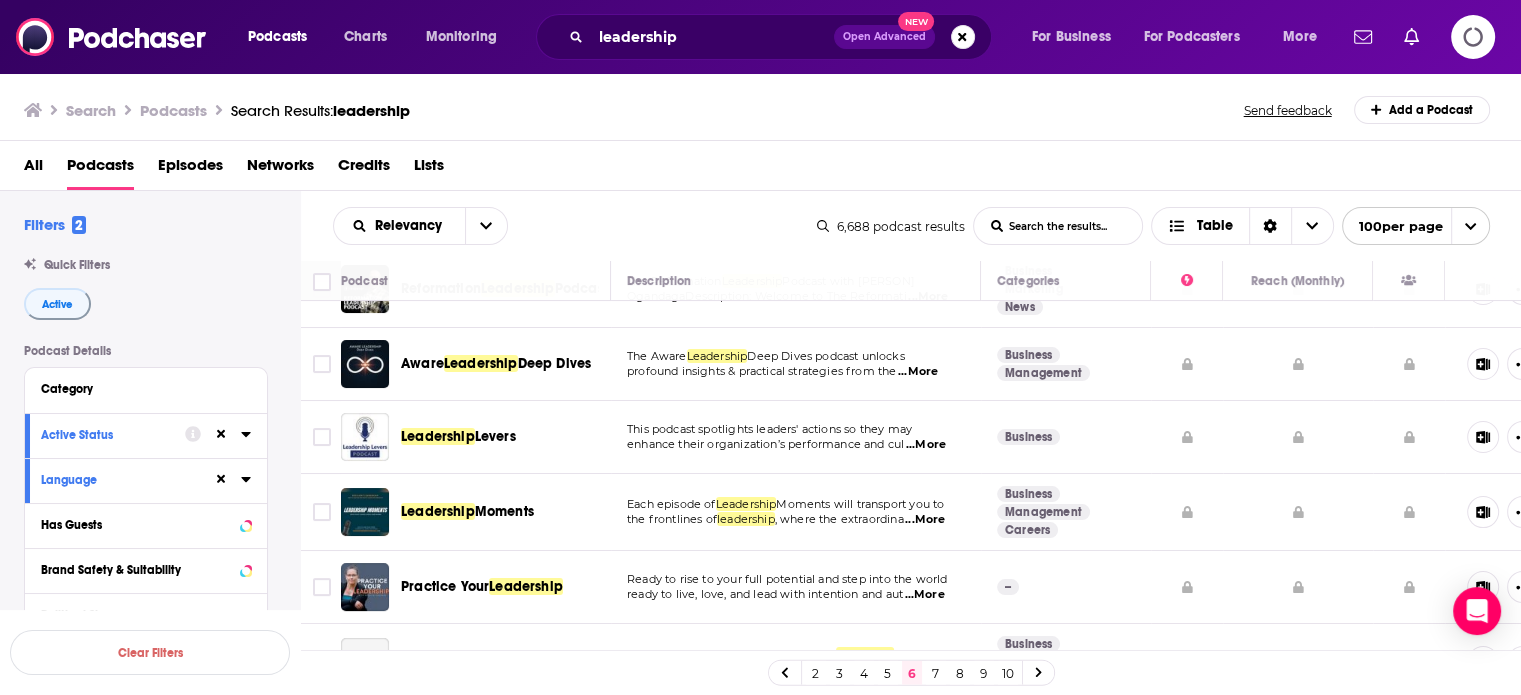 click on "...More" at bounding box center [918, 372] 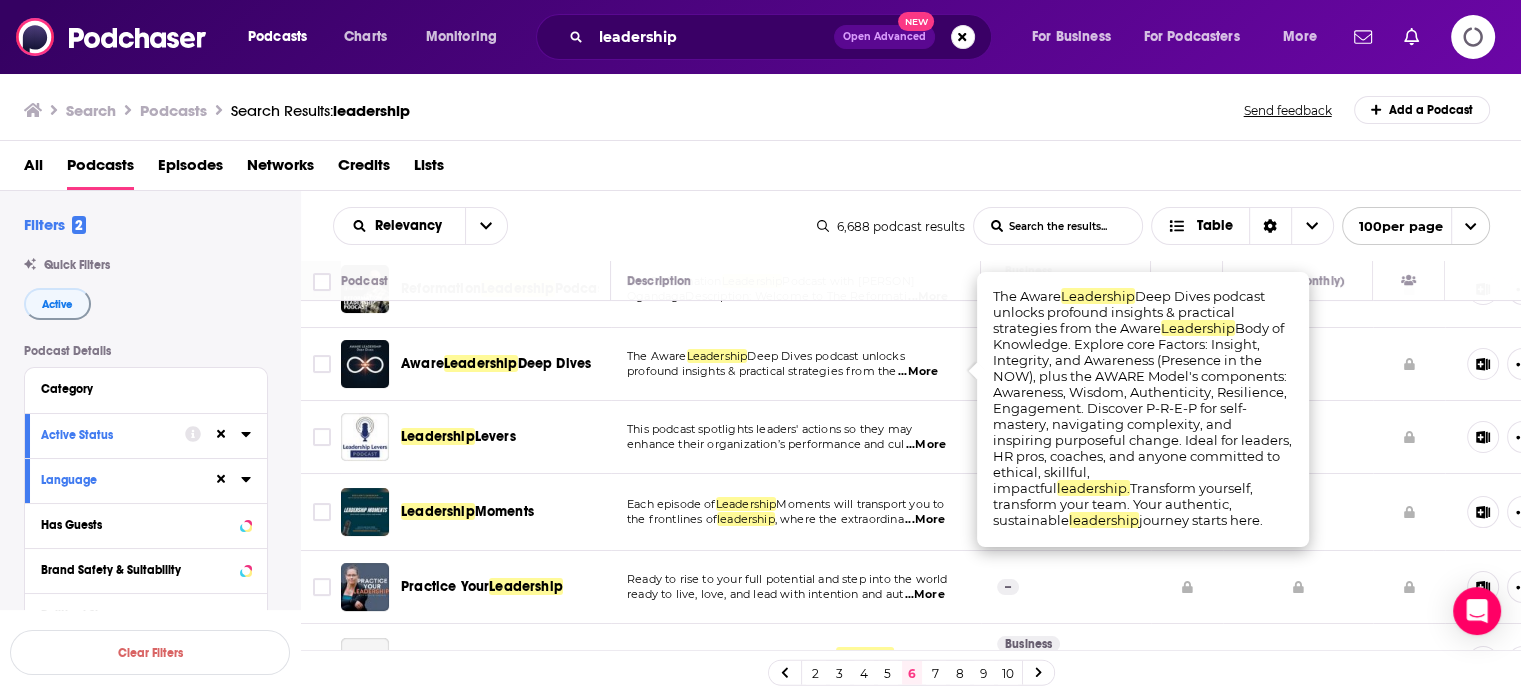click on "...More" at bounding box center (918, 372) 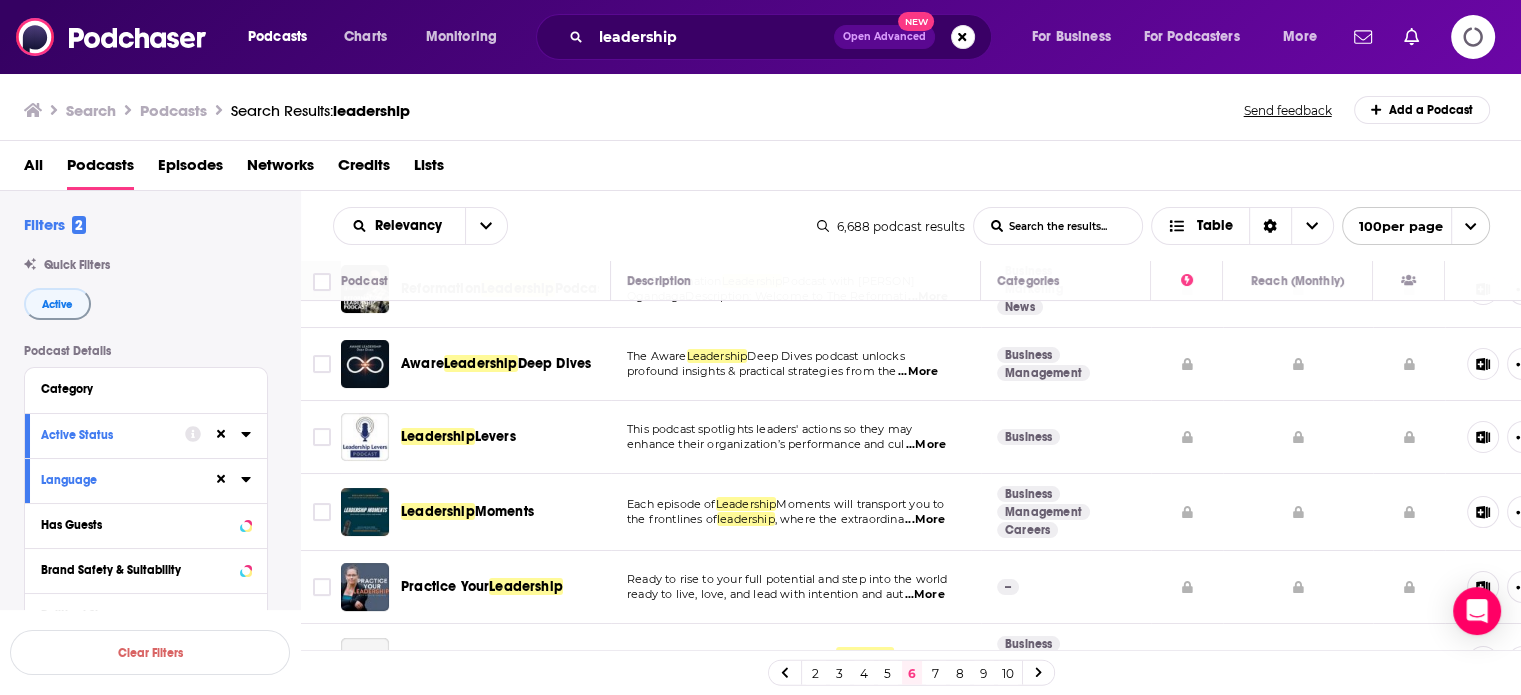 click on "...More" at bounding box center [926, 445] 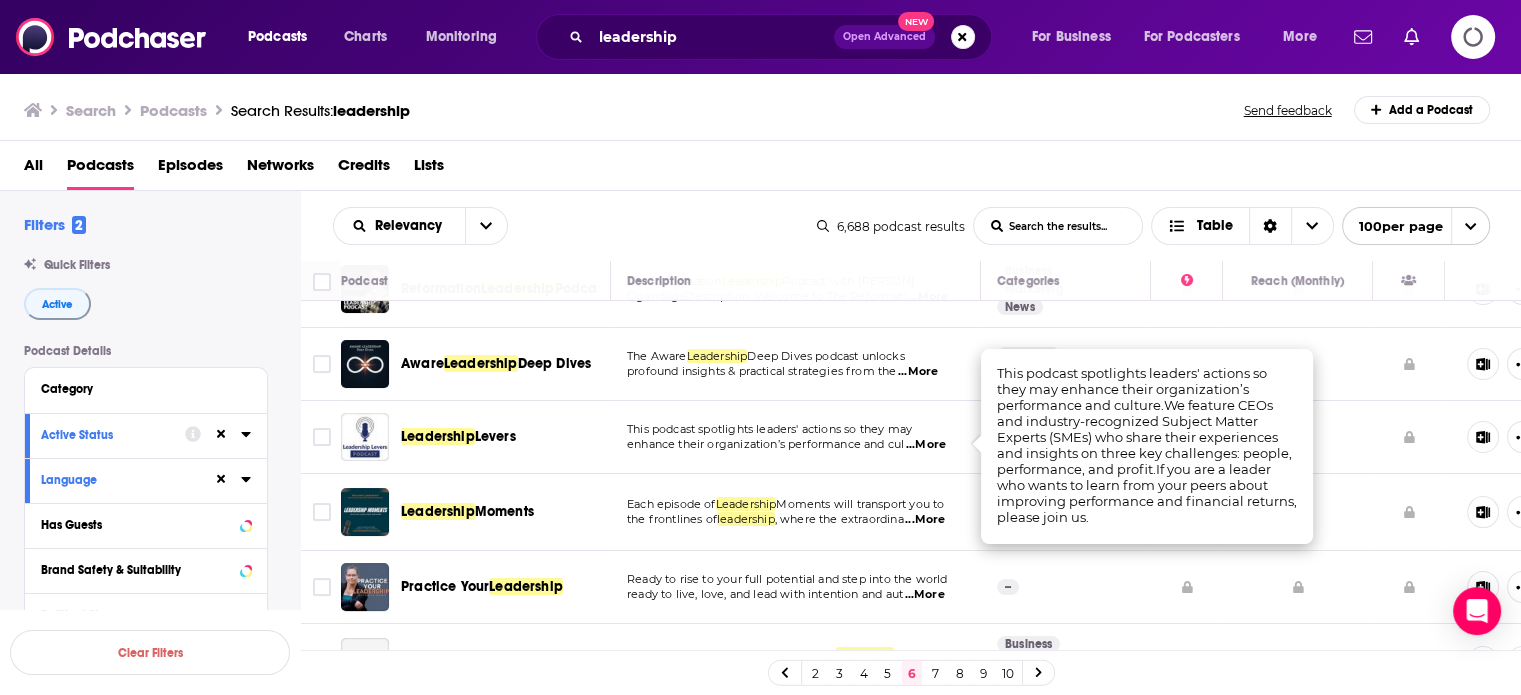 click on "...More" at bounding box center (926, 445) 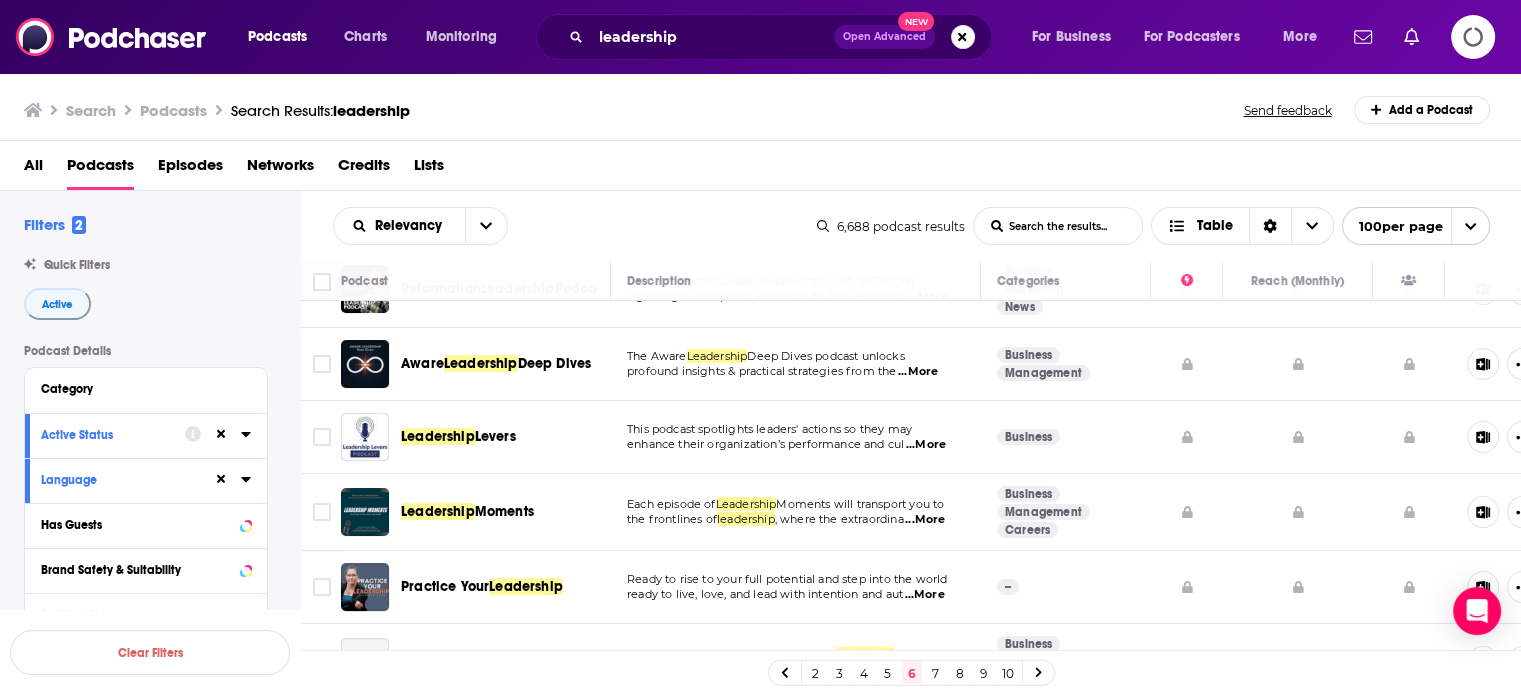 click on "...More" at bounding box center (925, 520) 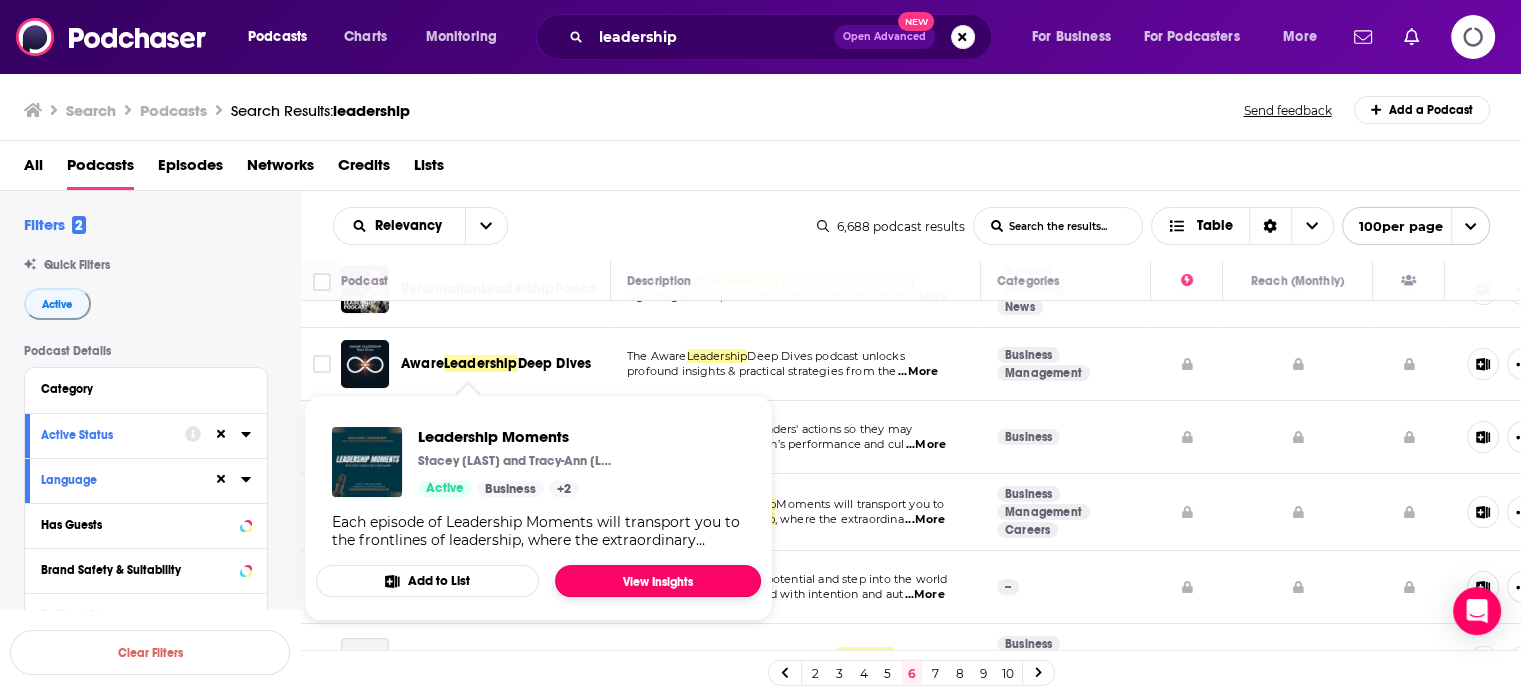 click on "View Insights" at bounding box center [658, 581] 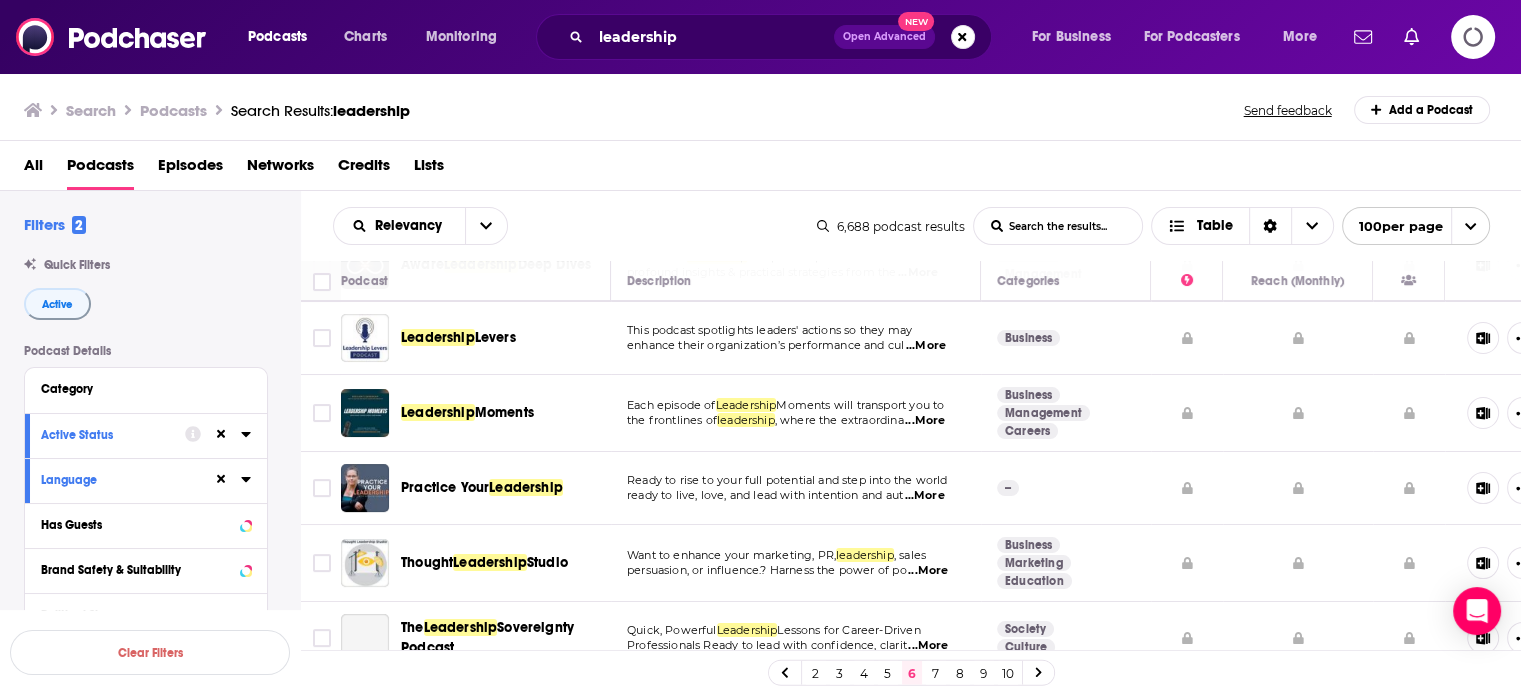 scroll, scrollTop: 300, scrollLeft: 0, axis: vertical 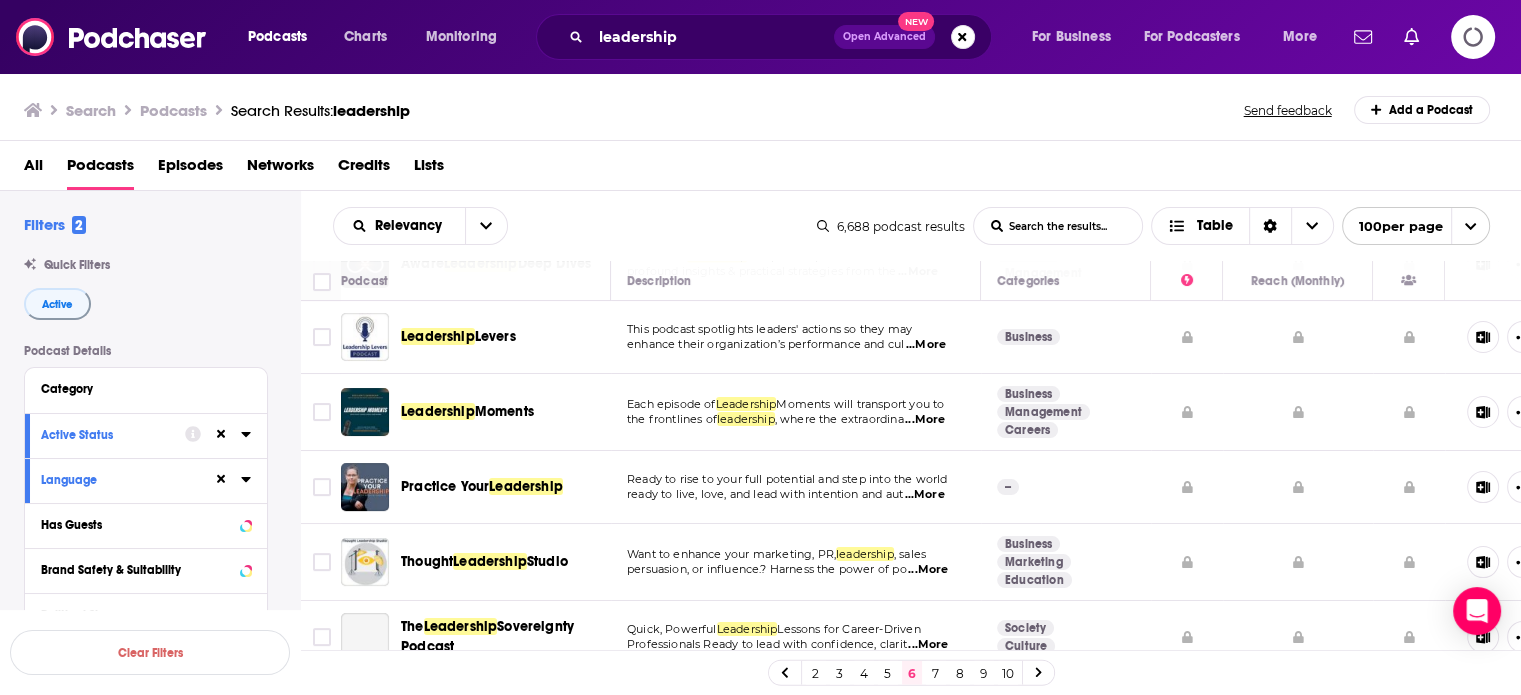click on "...More" at bounding box center (924, 495) 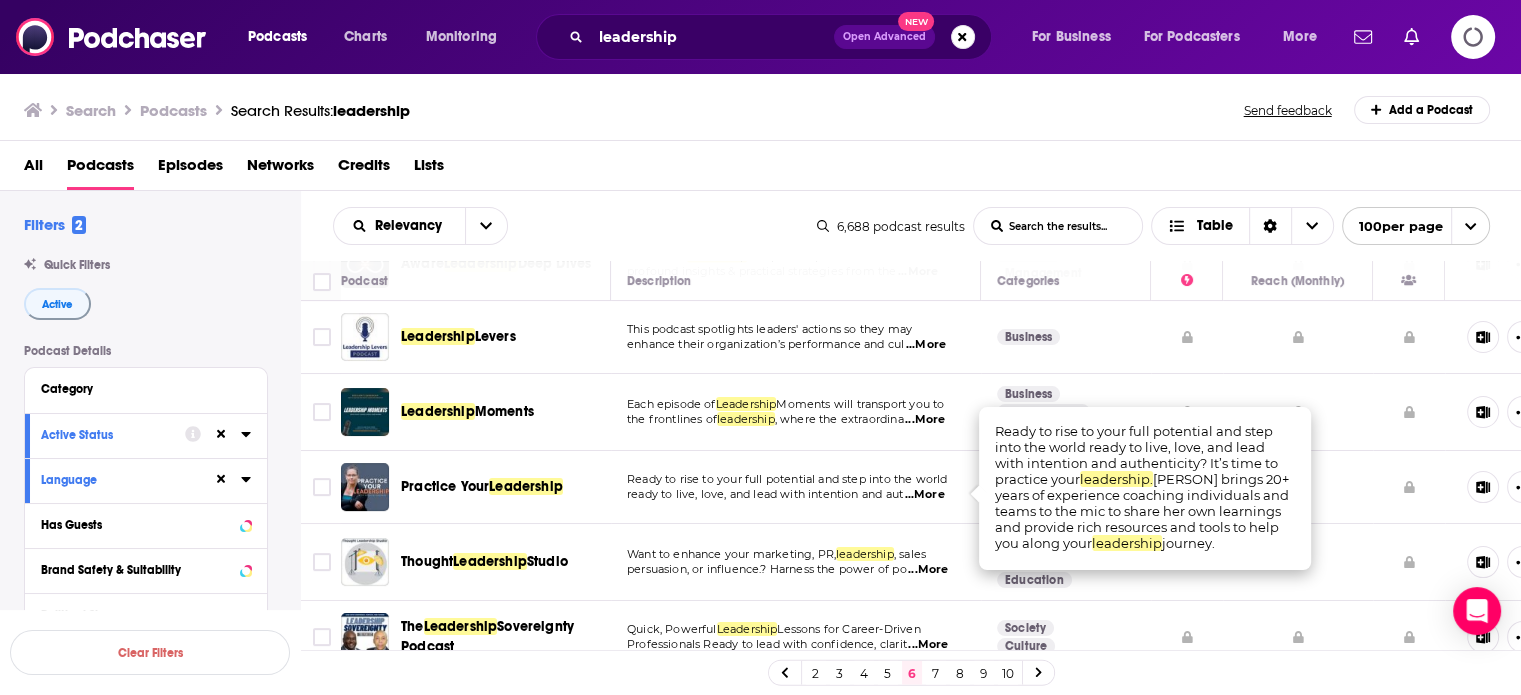 click on "...More" at bounding box center (924, 495) 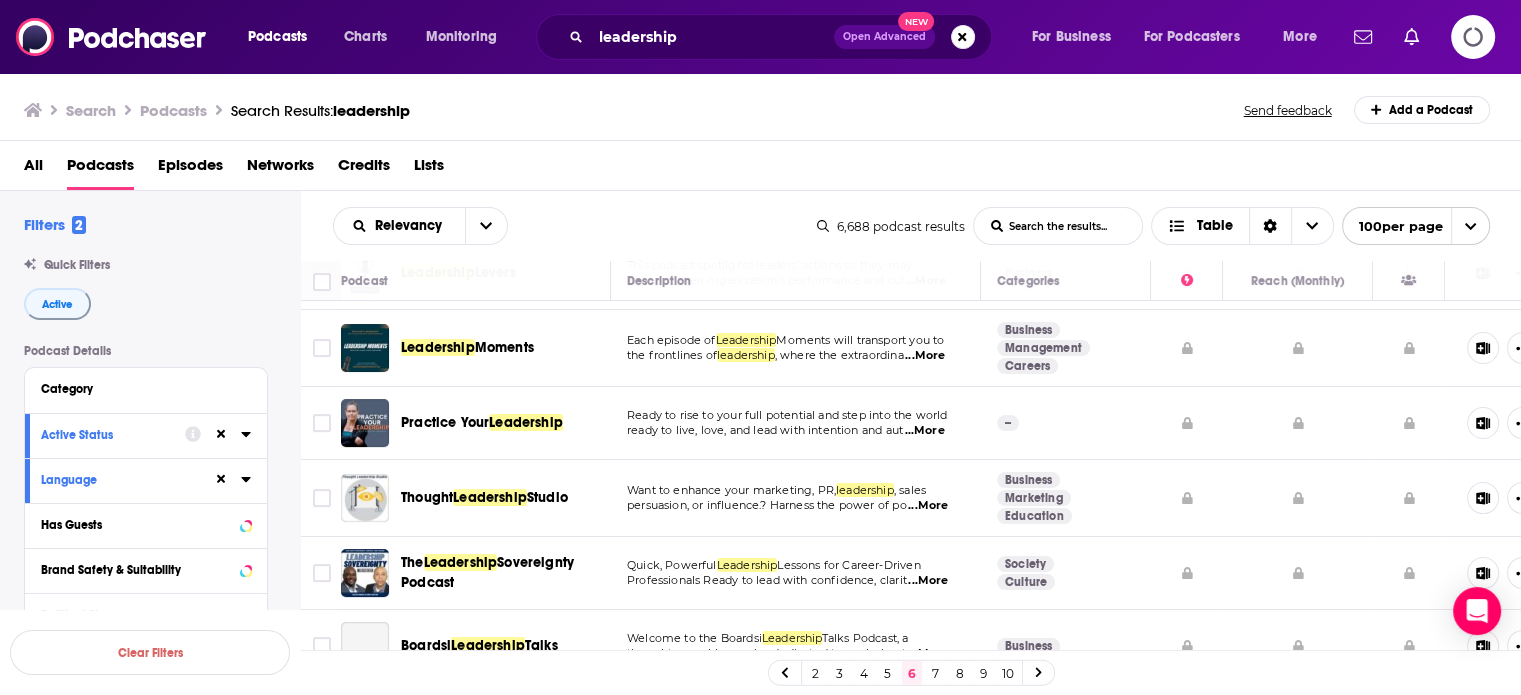scroll, scrollTop: 400, scrollLeft: 0, axis: vertical 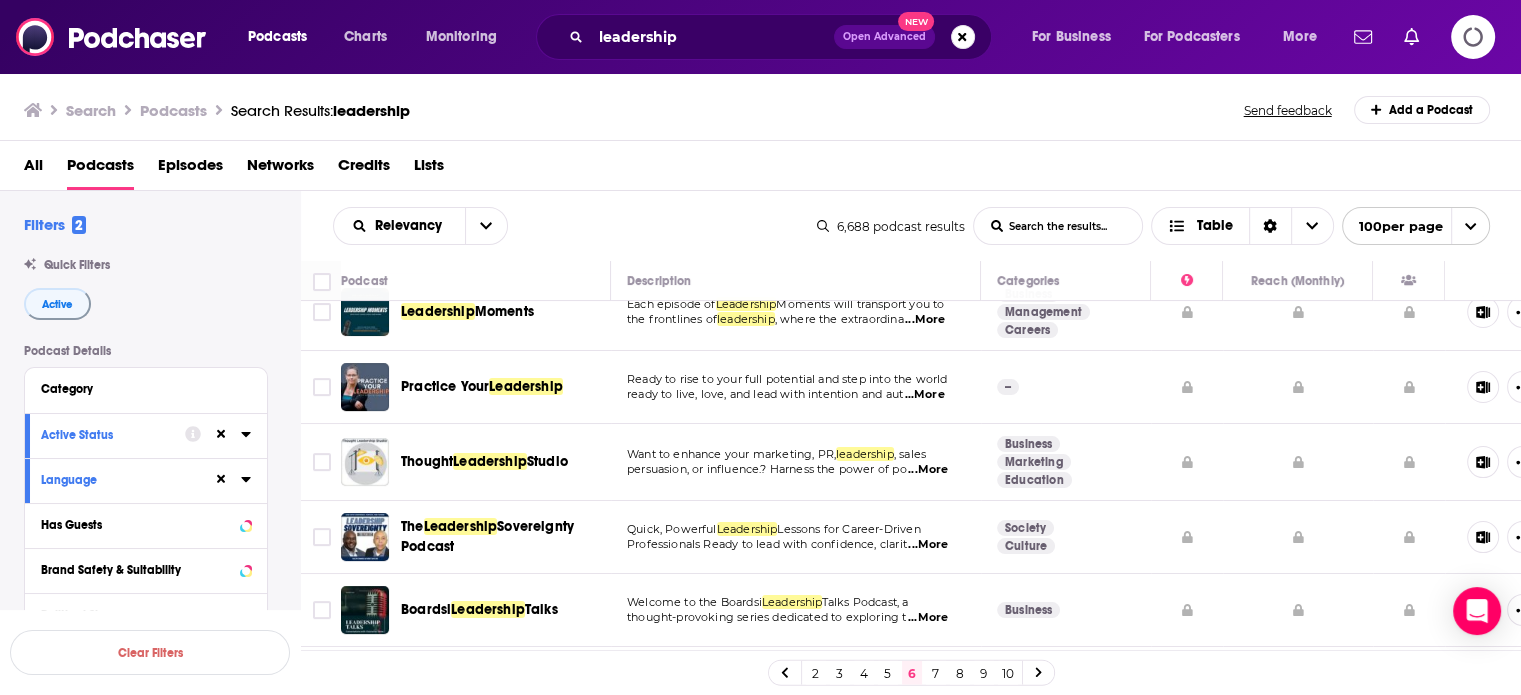 click on "...More" at bounding box center [928, 470] 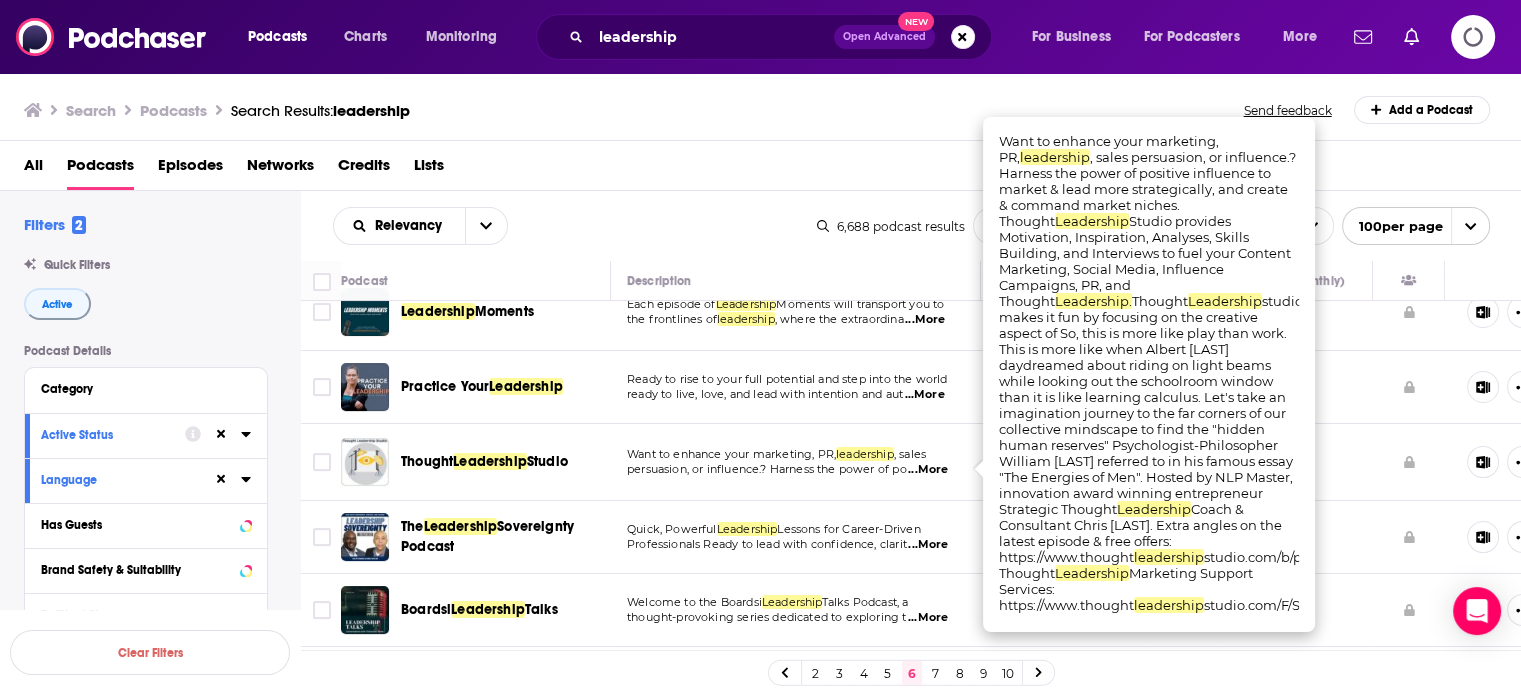 click on "...More" at bounding box center [928, 470] 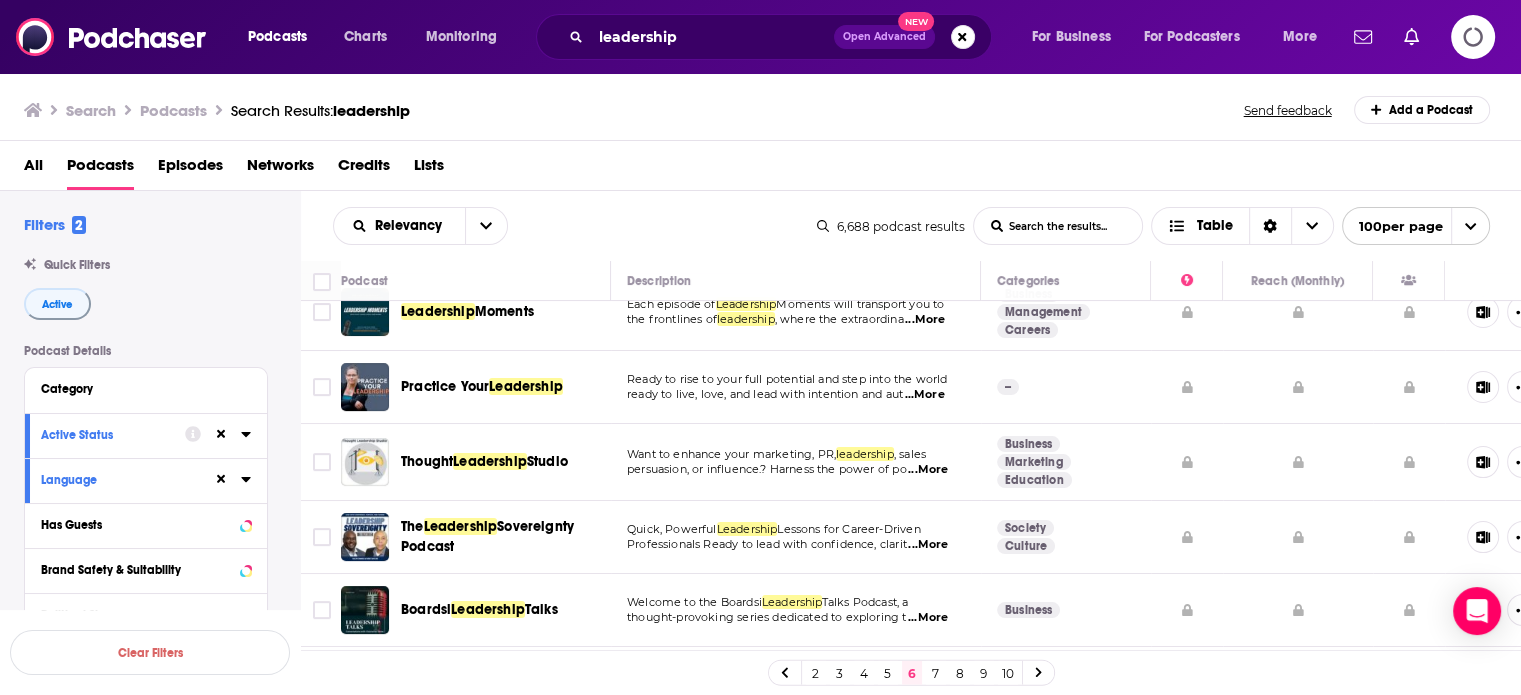 scroll, scrollTop: 500, scrollLeft: 0, axis: vertical 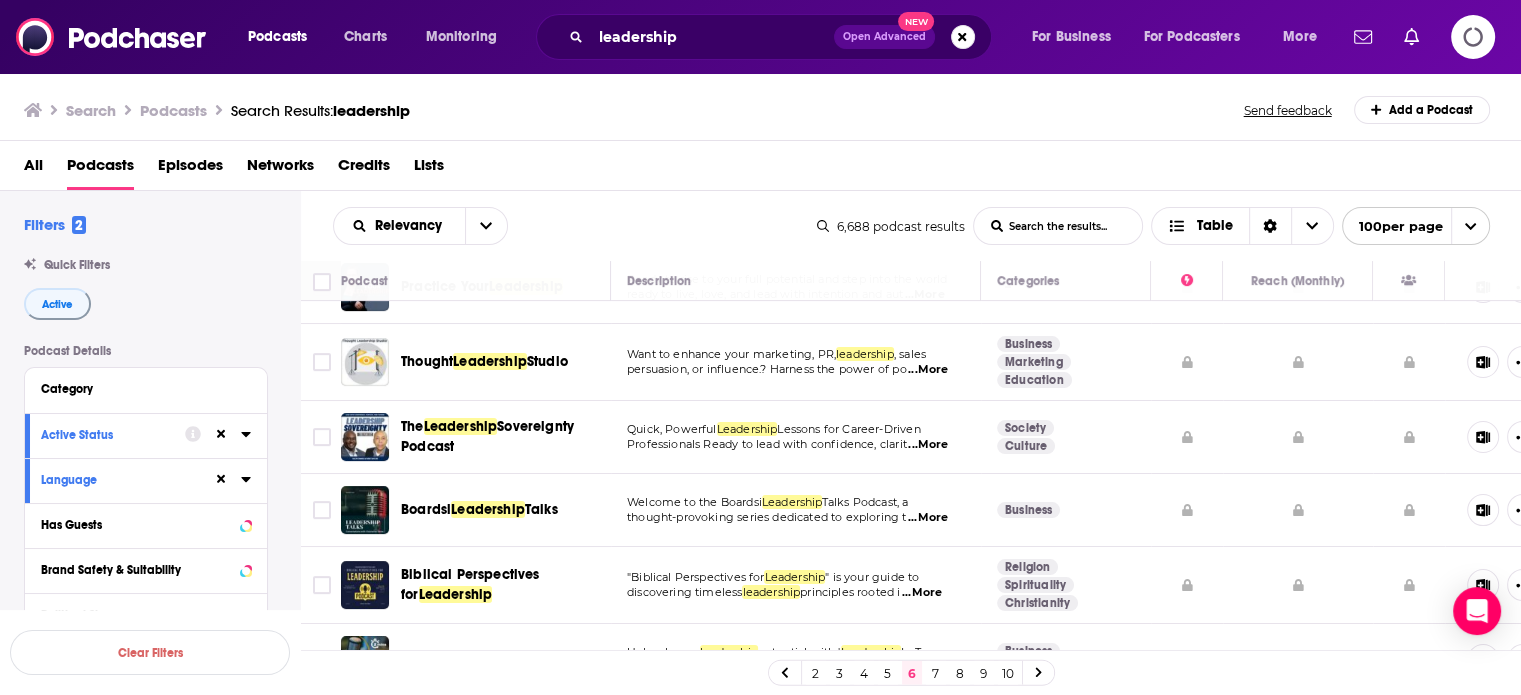 click on "...More" at bounding box center [928, 445] 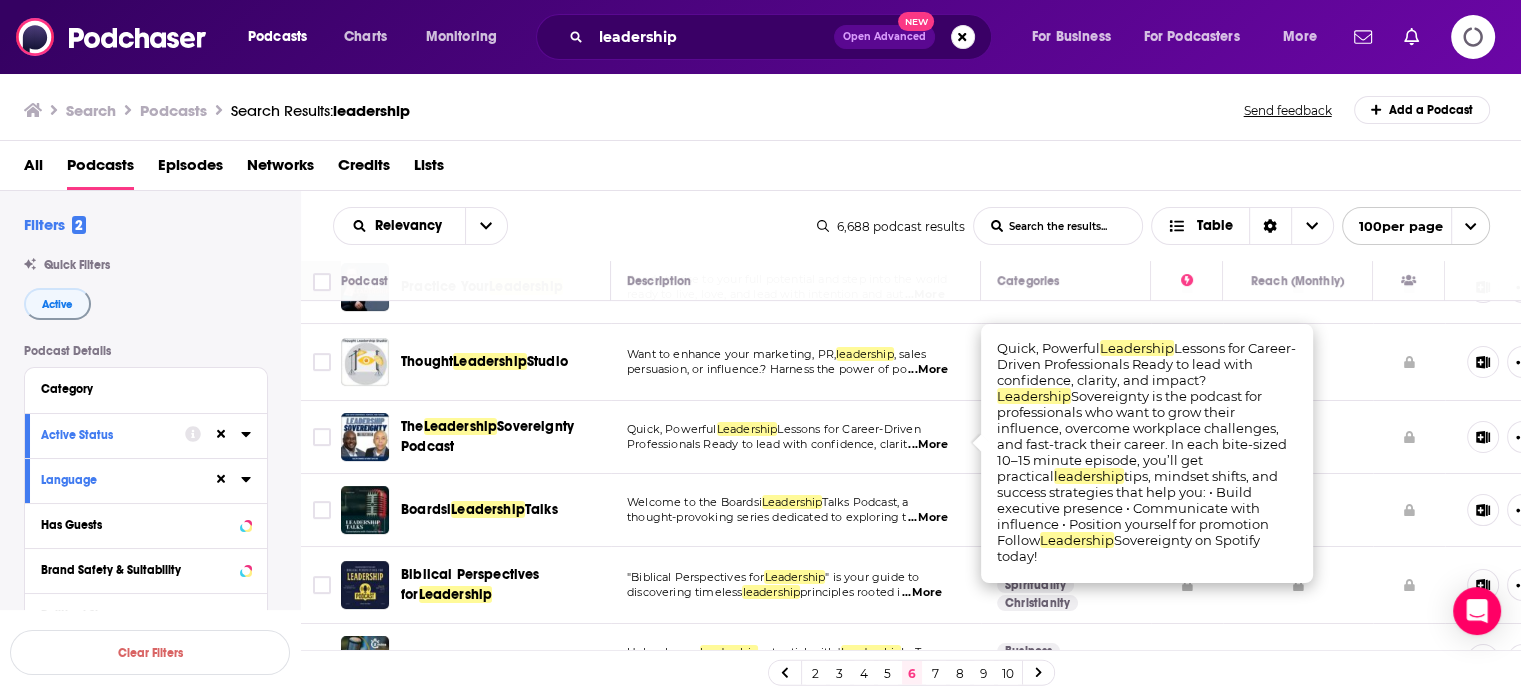 click on "...More" at bounding box center (928, 445) 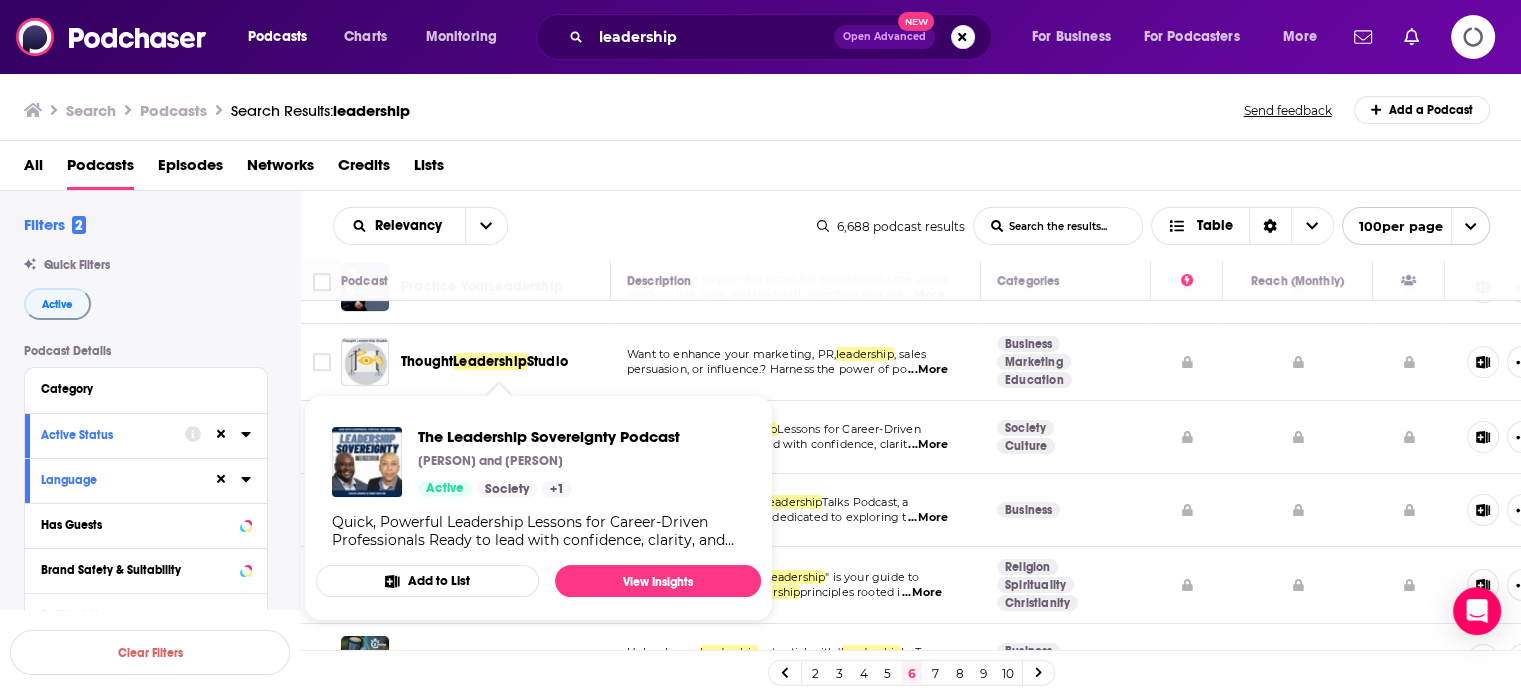 click on "The Leadership Sovereignty Podcast Ralph Owens and Terry Baylor Active Society + 1 Quick, Powerful Leadership Lessons for Career-Driven Professionals
Ready to lead with confidence, clarity, and impact? Leadership Sovereignty is the podcast for professionals who want to grow their influence, overcome workplace challenges, and fast-track their career.
In each bite-sized 10–15 minute episode, you’ll get practical leadership tips, mindset shifts, and success strategies that help you:
•	Build executive presence
•	Communicate with influence
•	Position yourself for promotion
Follow Leadership Sovereignty on Spotify today!" at bounding box center (538, 488) 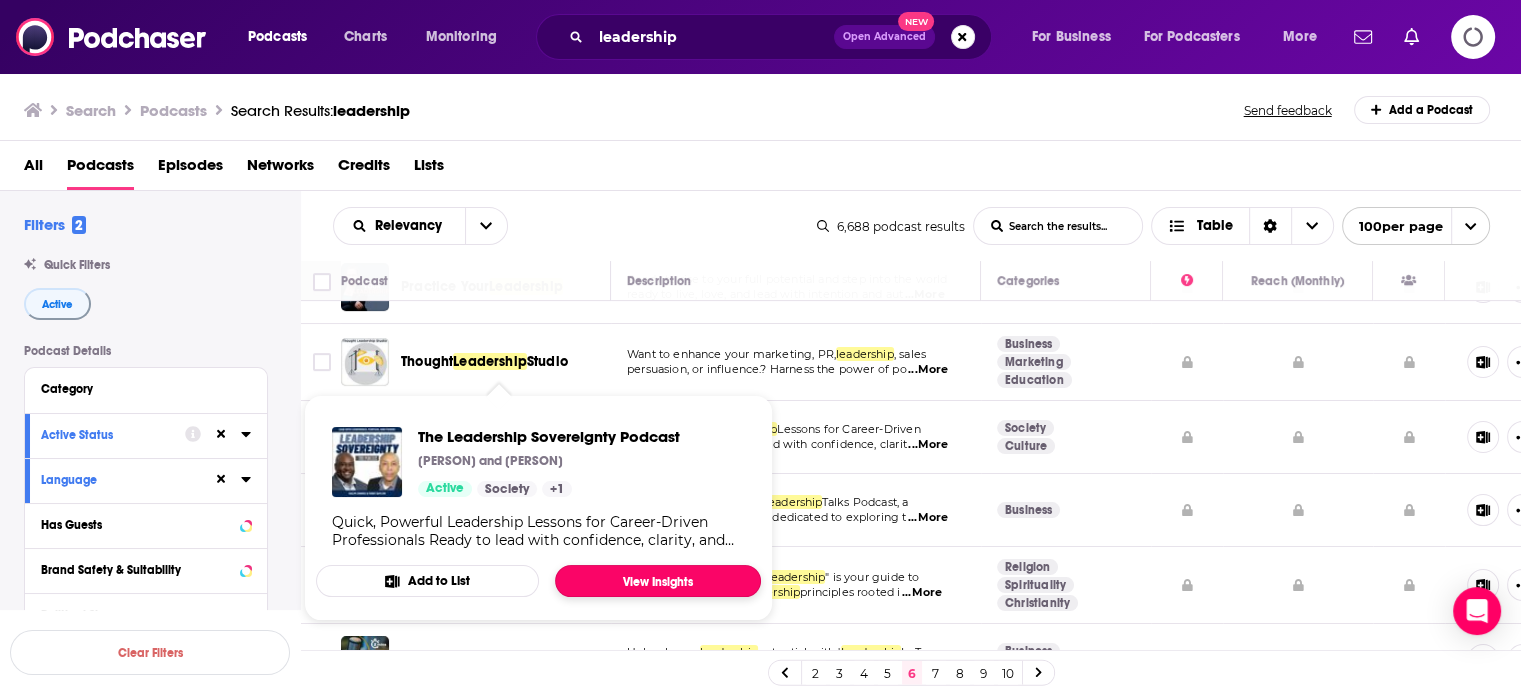 click on "View Insights" at bounding box center [658, 581] 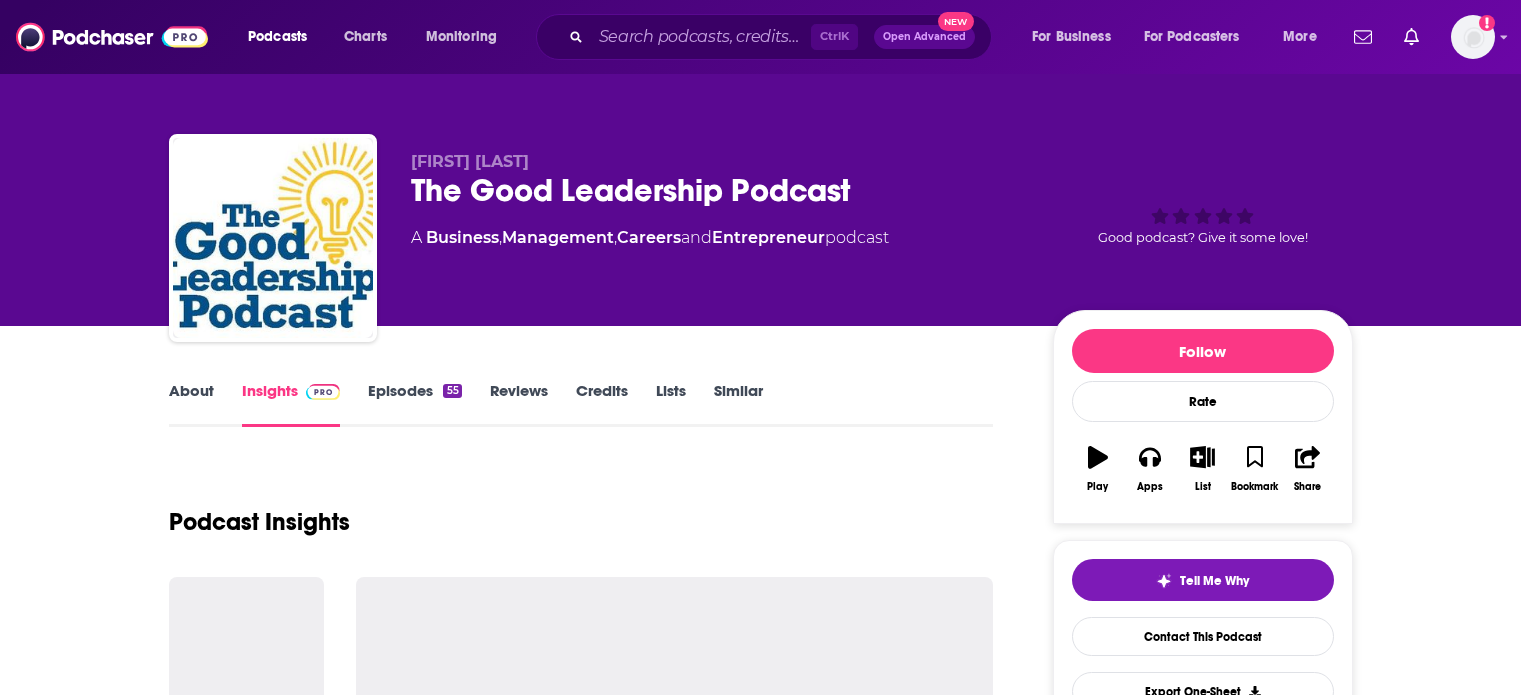 scroll, scrollTop: 100, scrollLeft: 0, axis: vertical 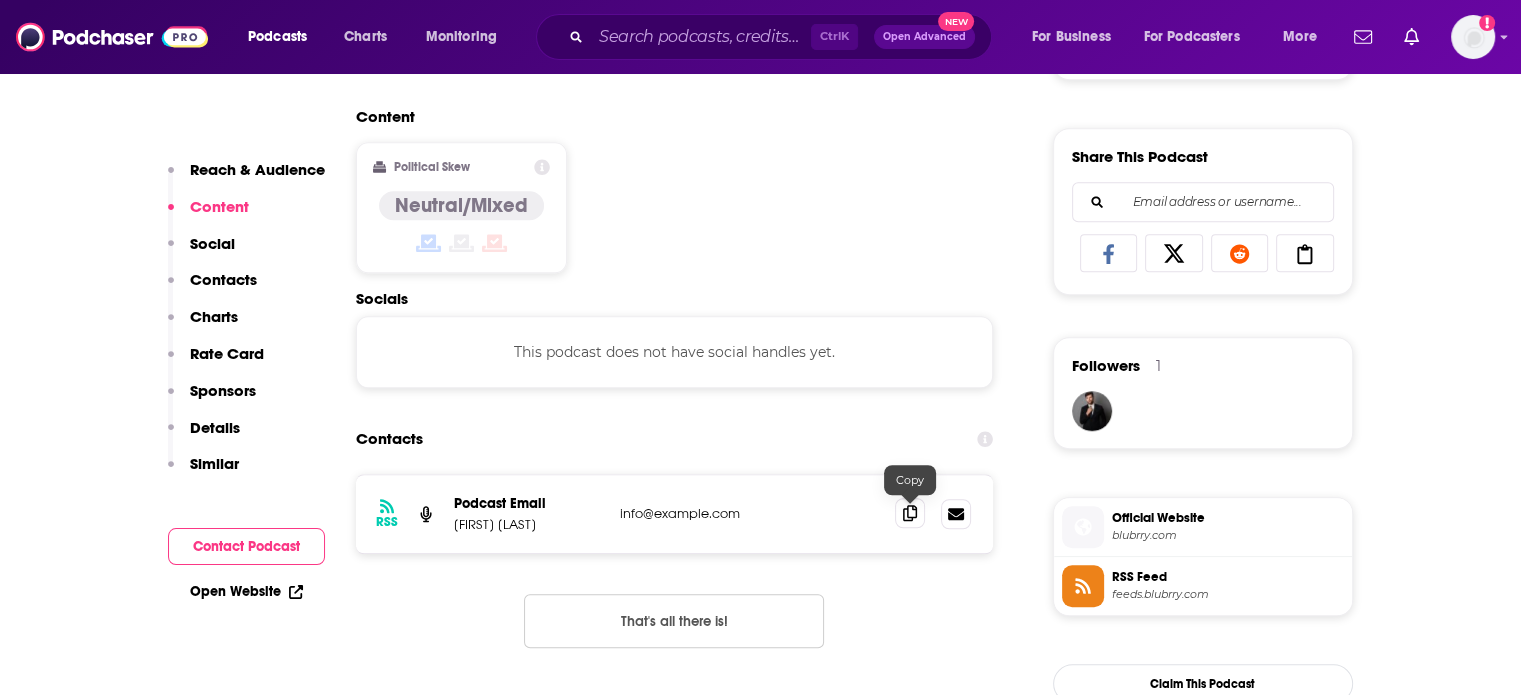 click 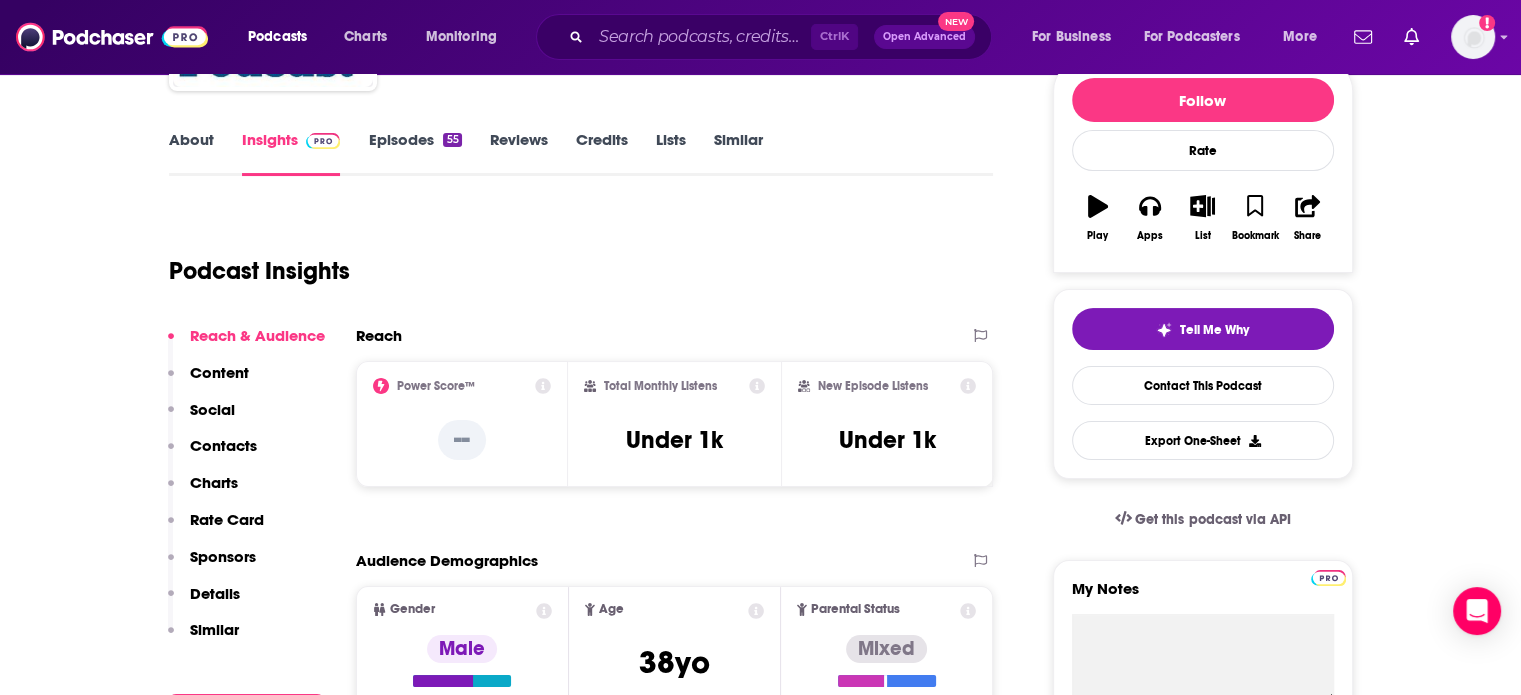 scroll, scrollTop: 0, scrollLeft: 0, axis: both 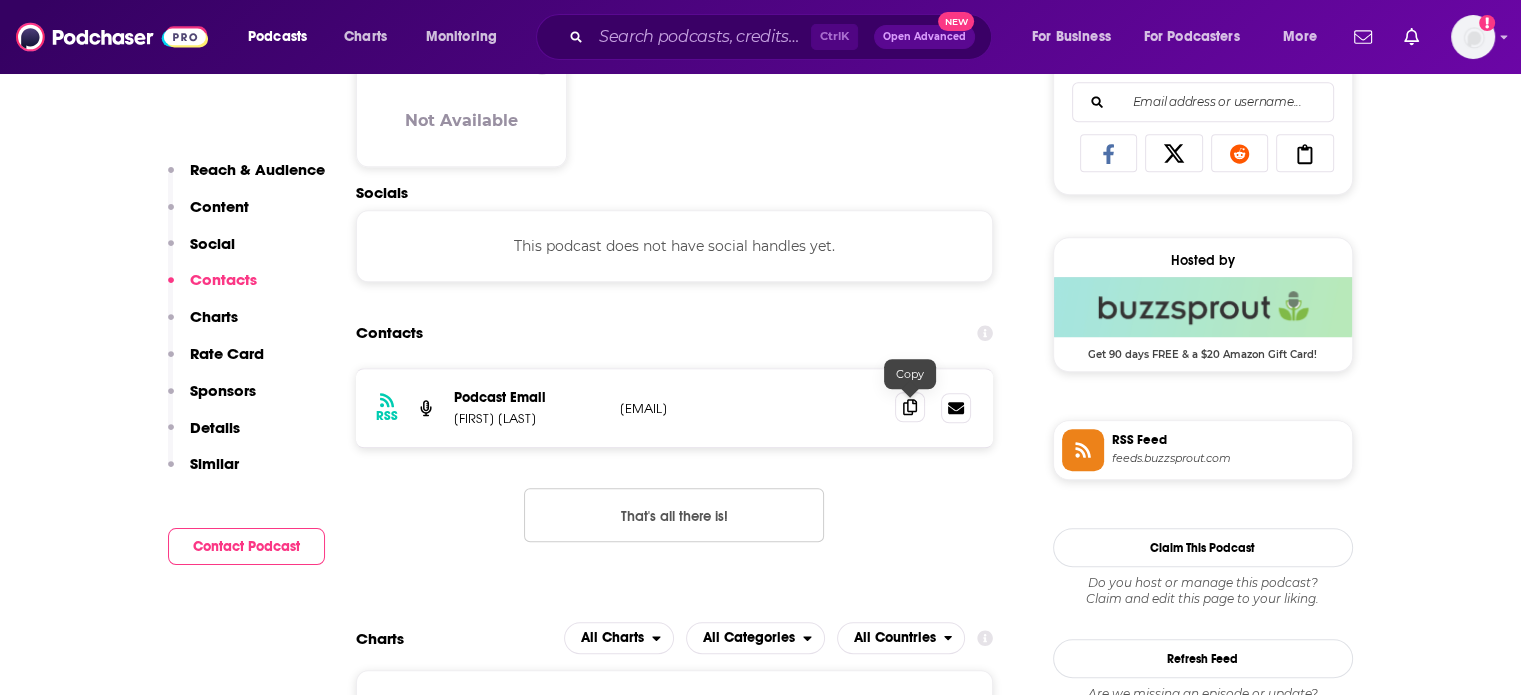 click at bounding box center (910, 407) 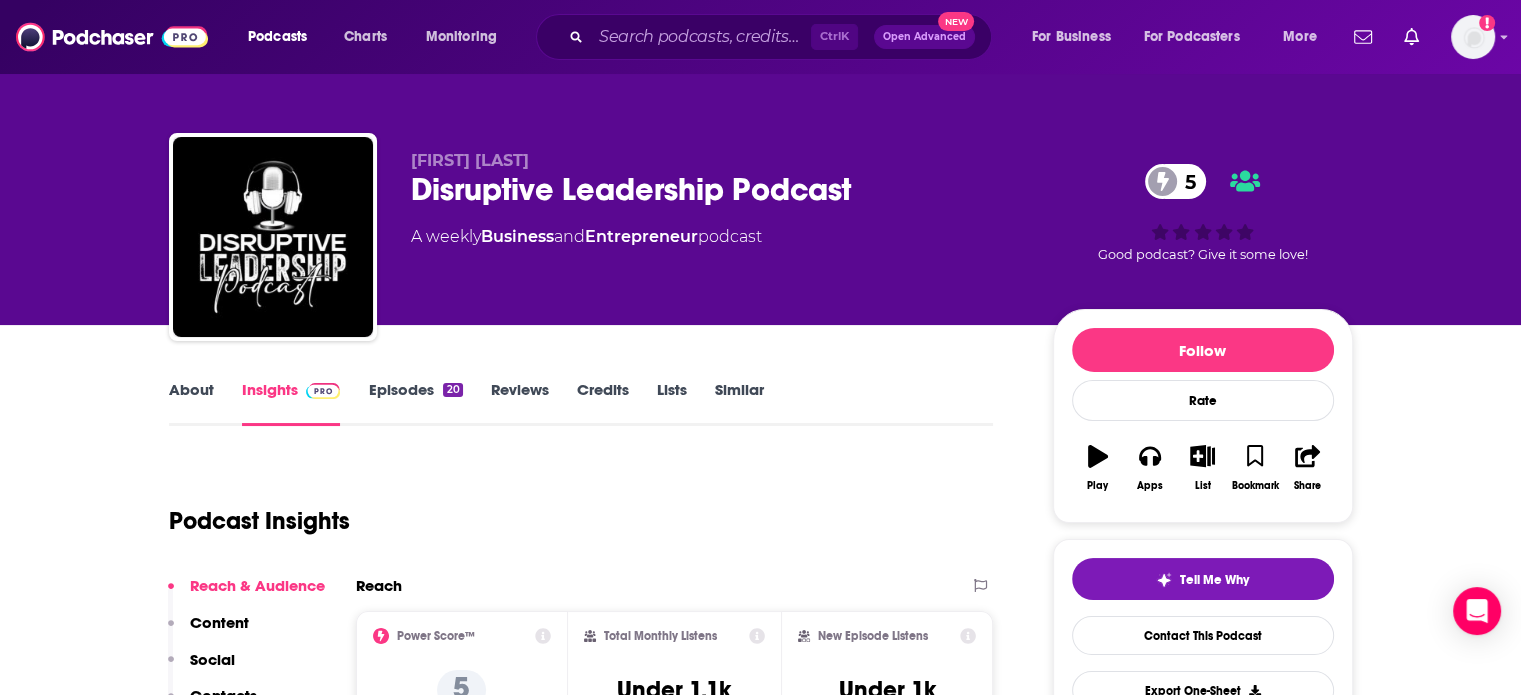 scroll, scrollTop: 0, scrollLeft: 0, axis: both 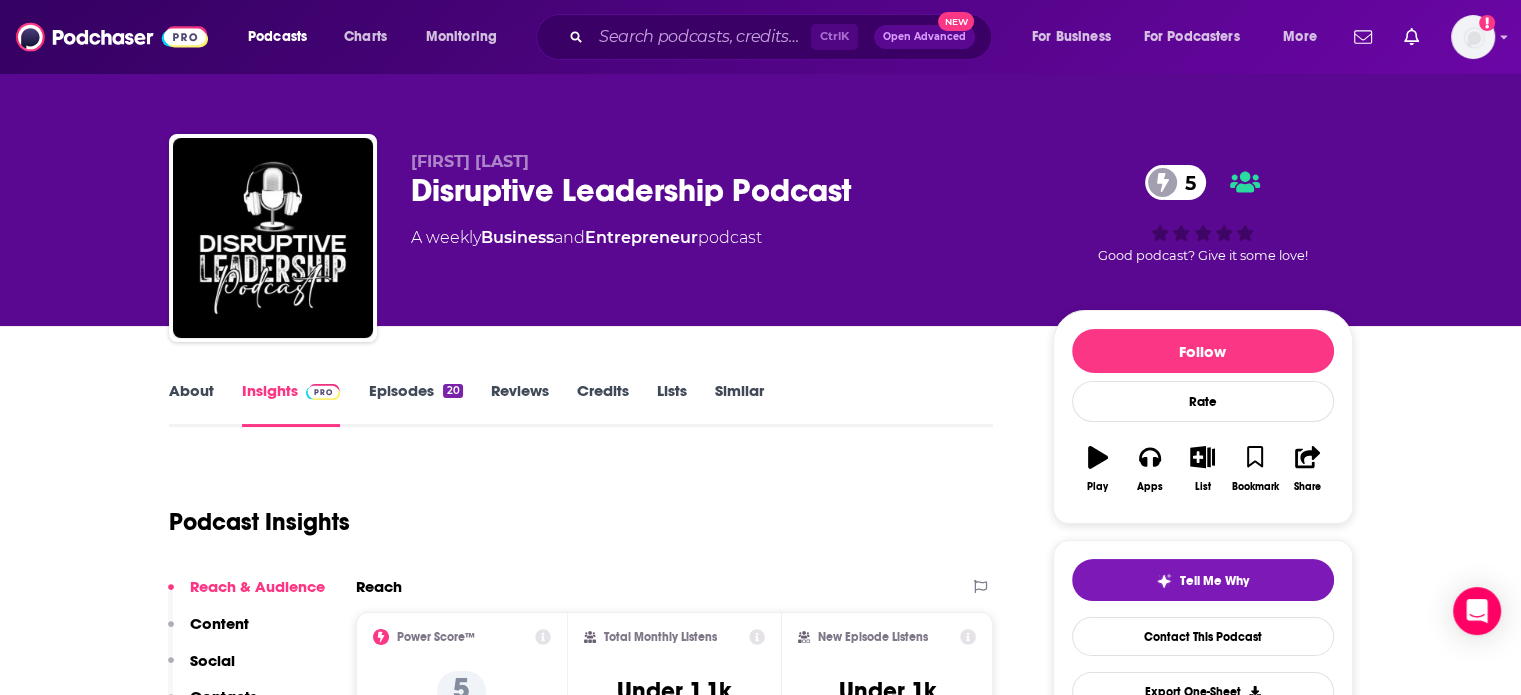 click on "About" at bounding box center [191, 404] 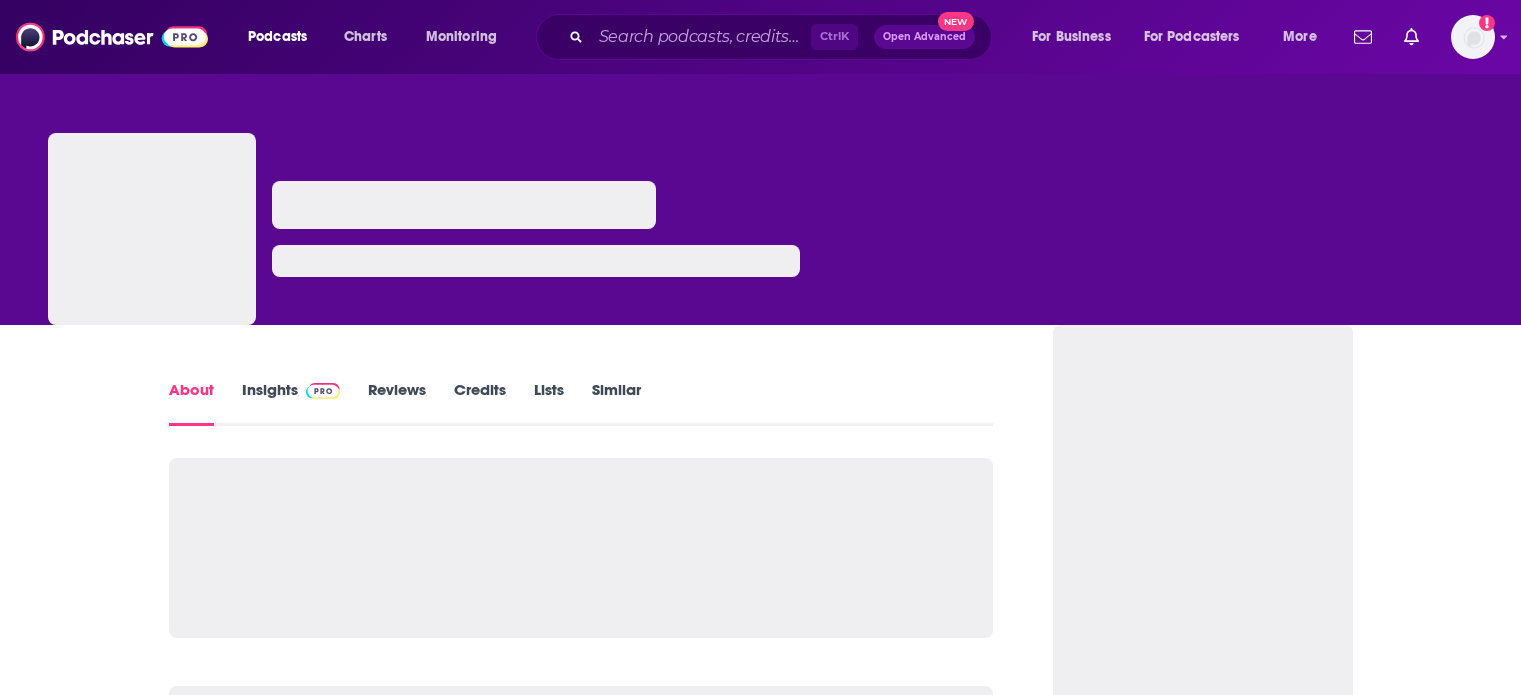scroll, scrollTop: 0, scrollLeft: 0, axis: both 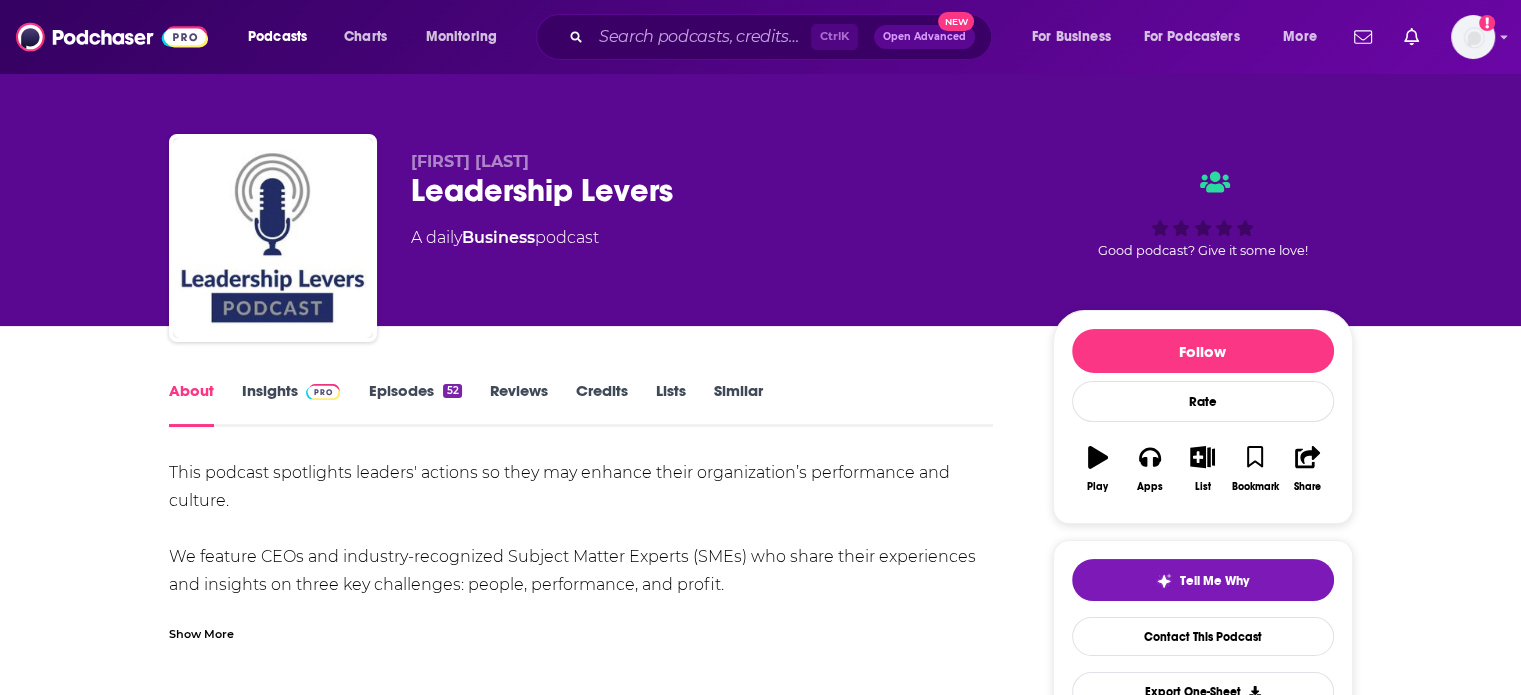 click on "Insights" at bounding box center (291, 404) 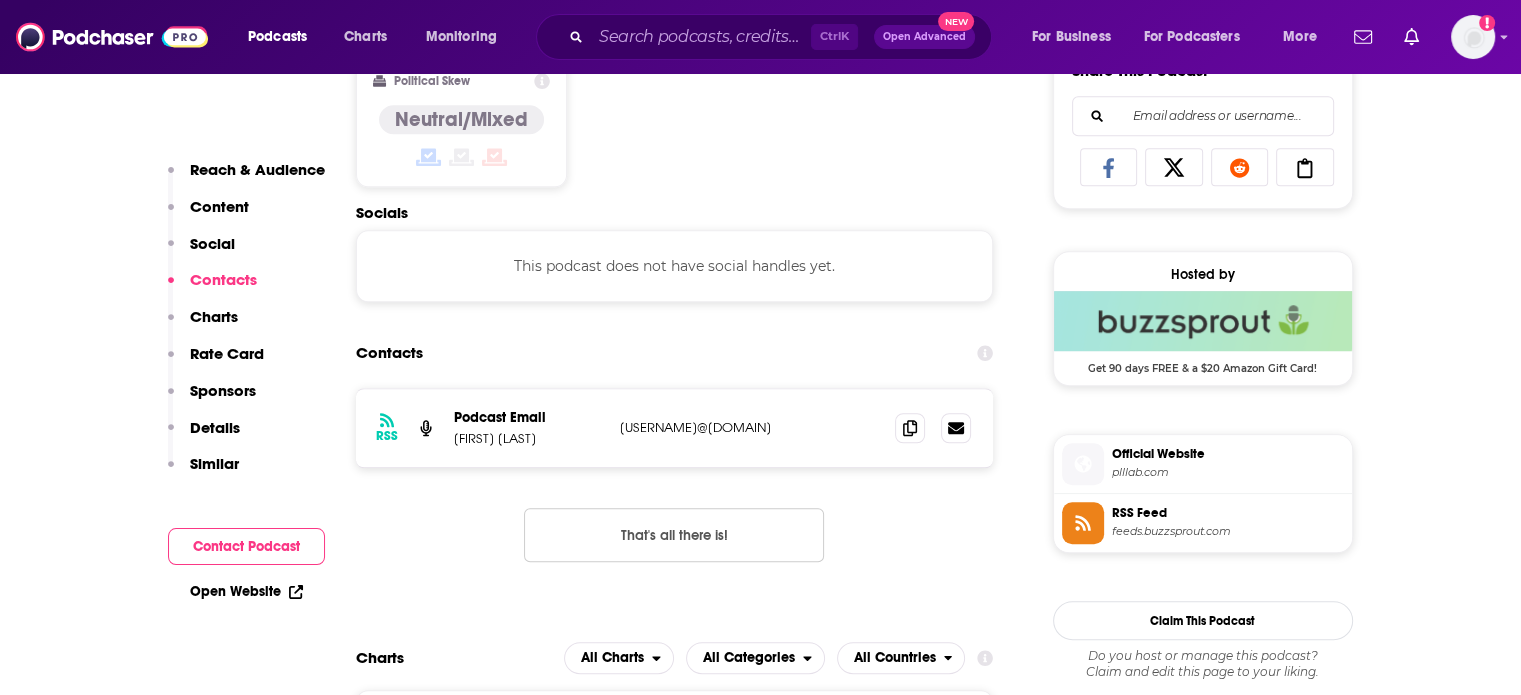 scroll, scrollTop: 1300, scrollLeft: 0, axis: vertical 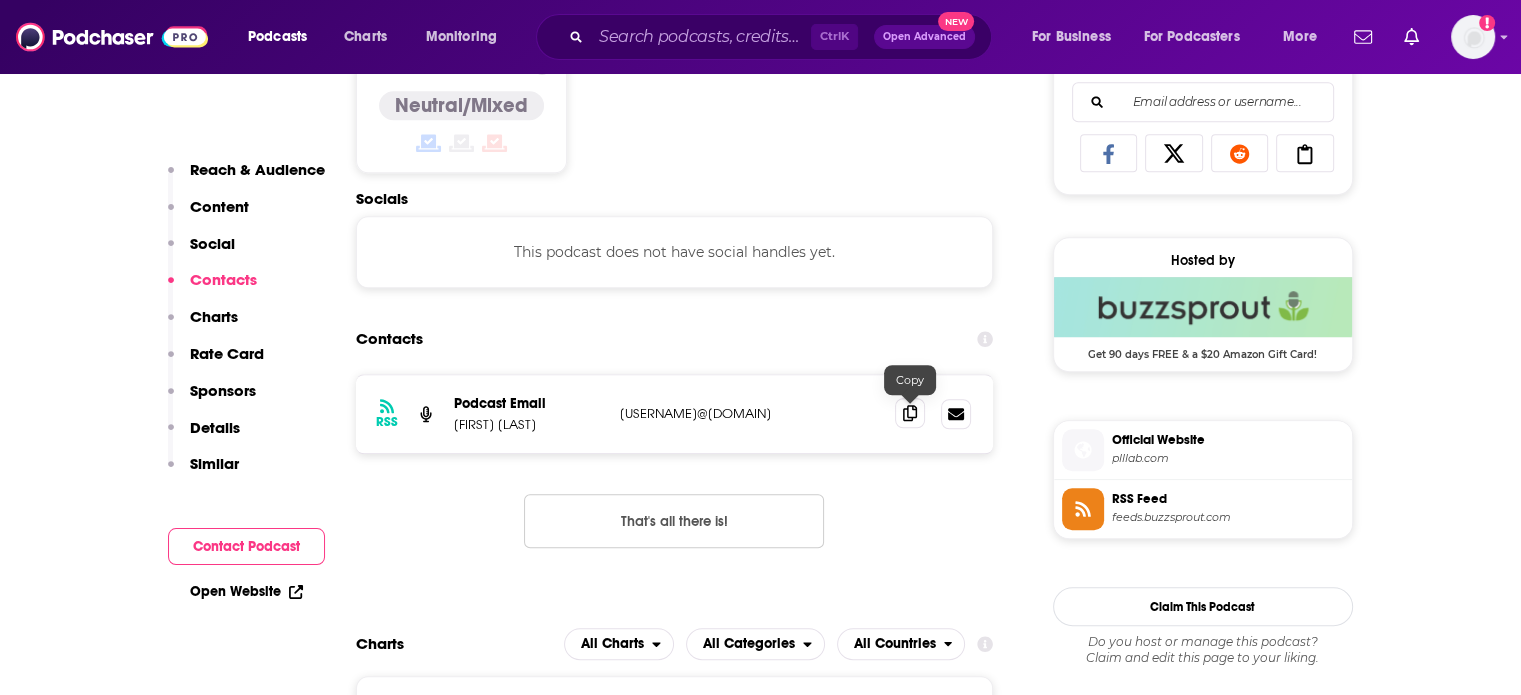 click 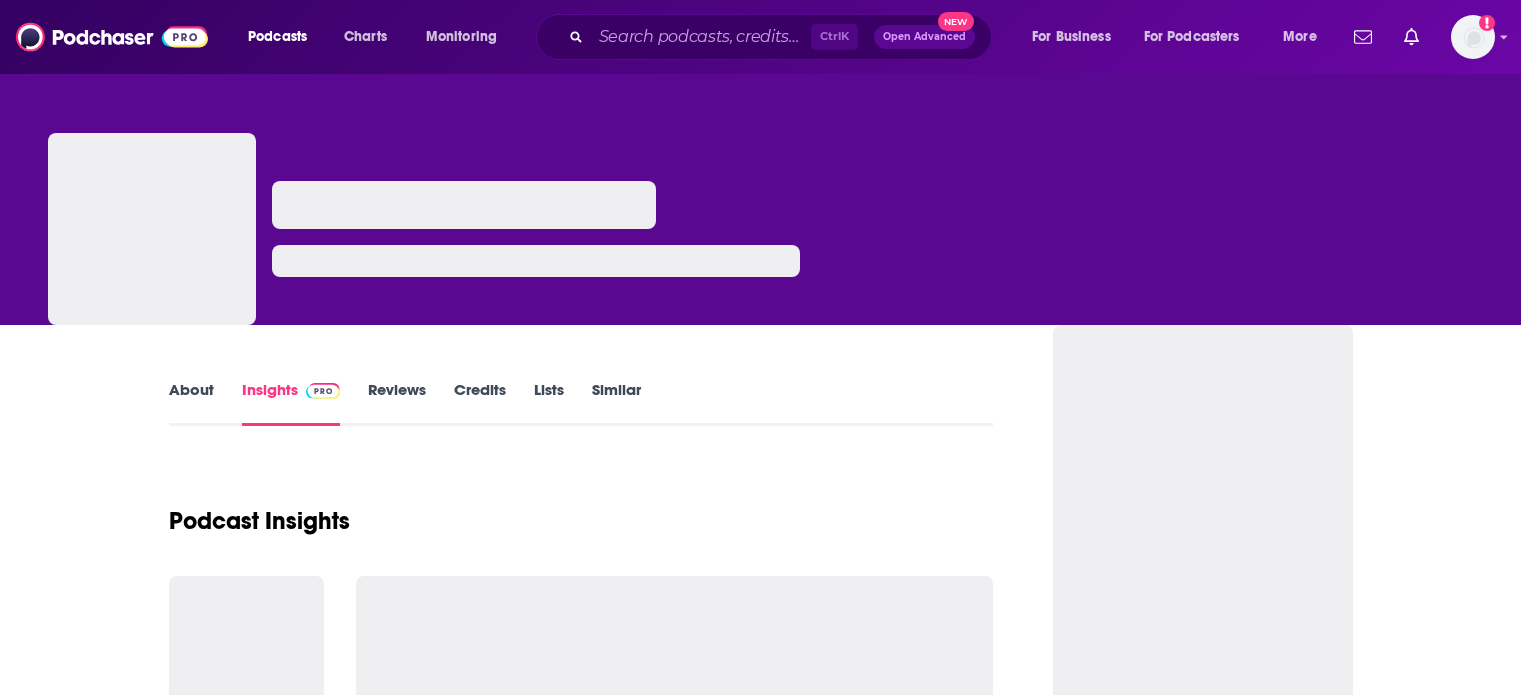 scroll, scrollTop: 0, scrollLeft: 0, axis: both 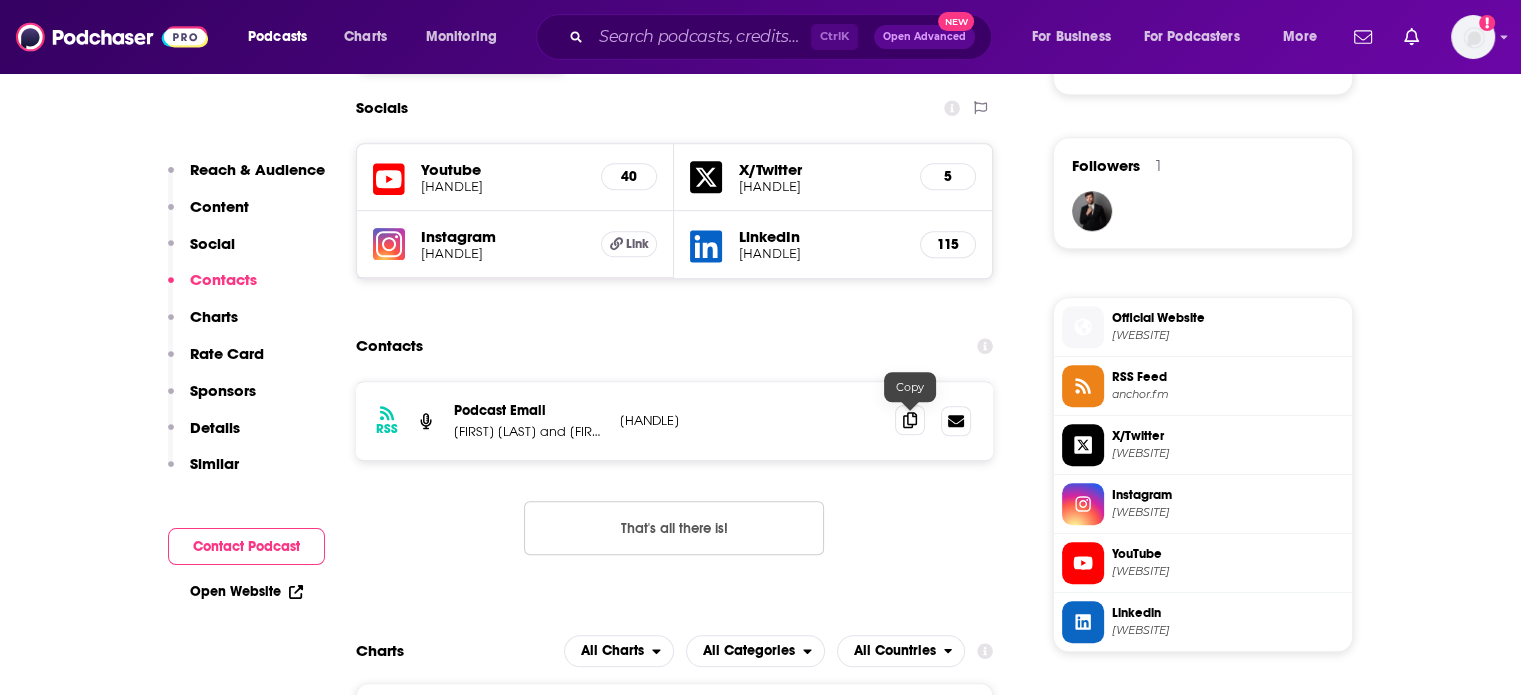 click at bounding box center [910, 420] 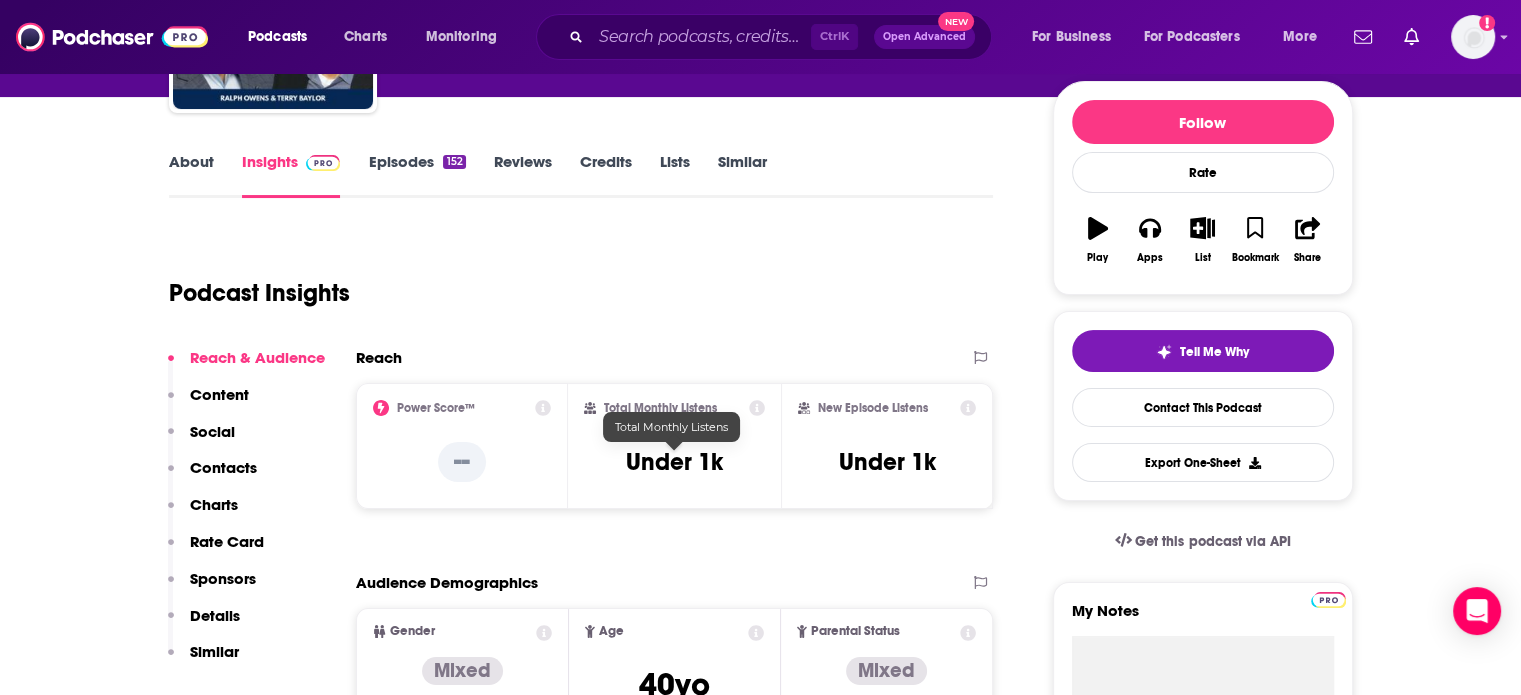 scroll, scrollTop: 0, scrollLeft: 0, axis: both 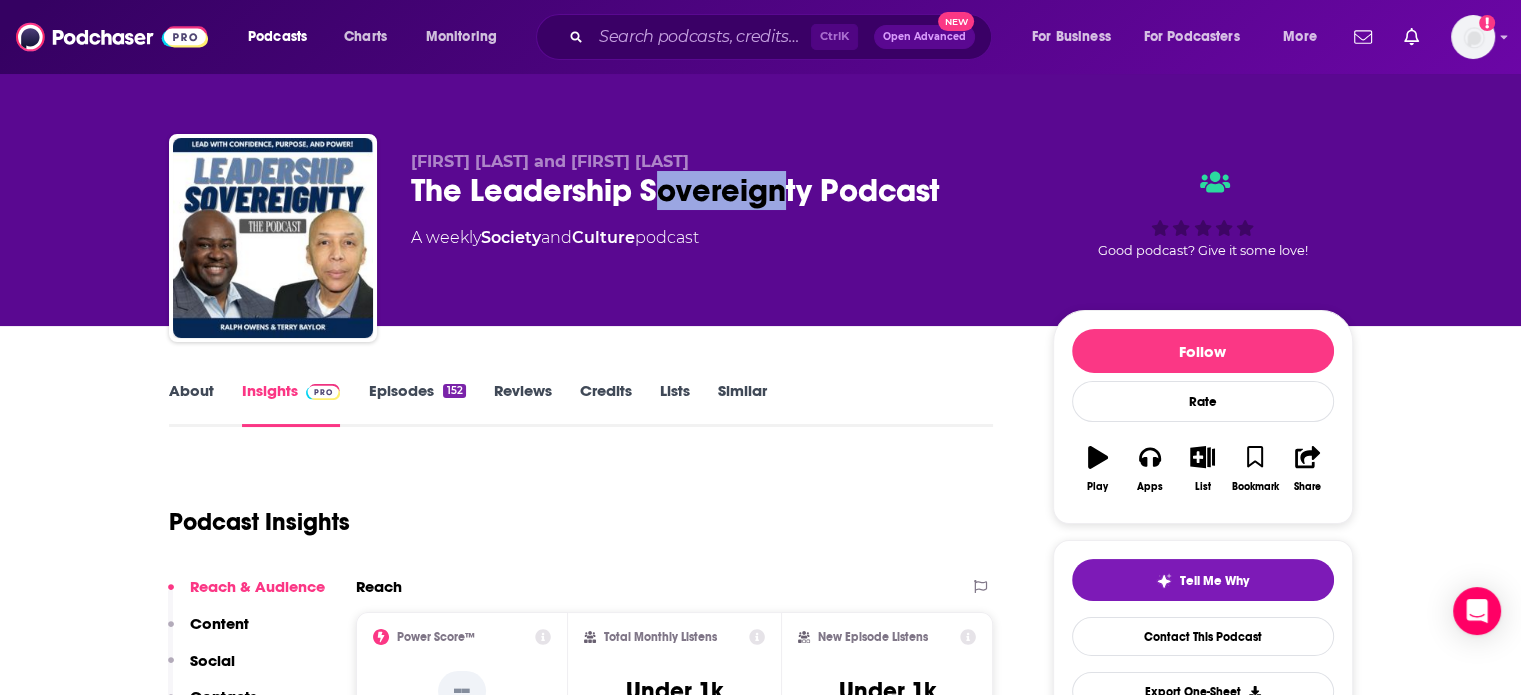 drag, startPoint x: 649, startPoint y: 193, endPoint x: 779, endPoint y: 191, distance: 130.01538 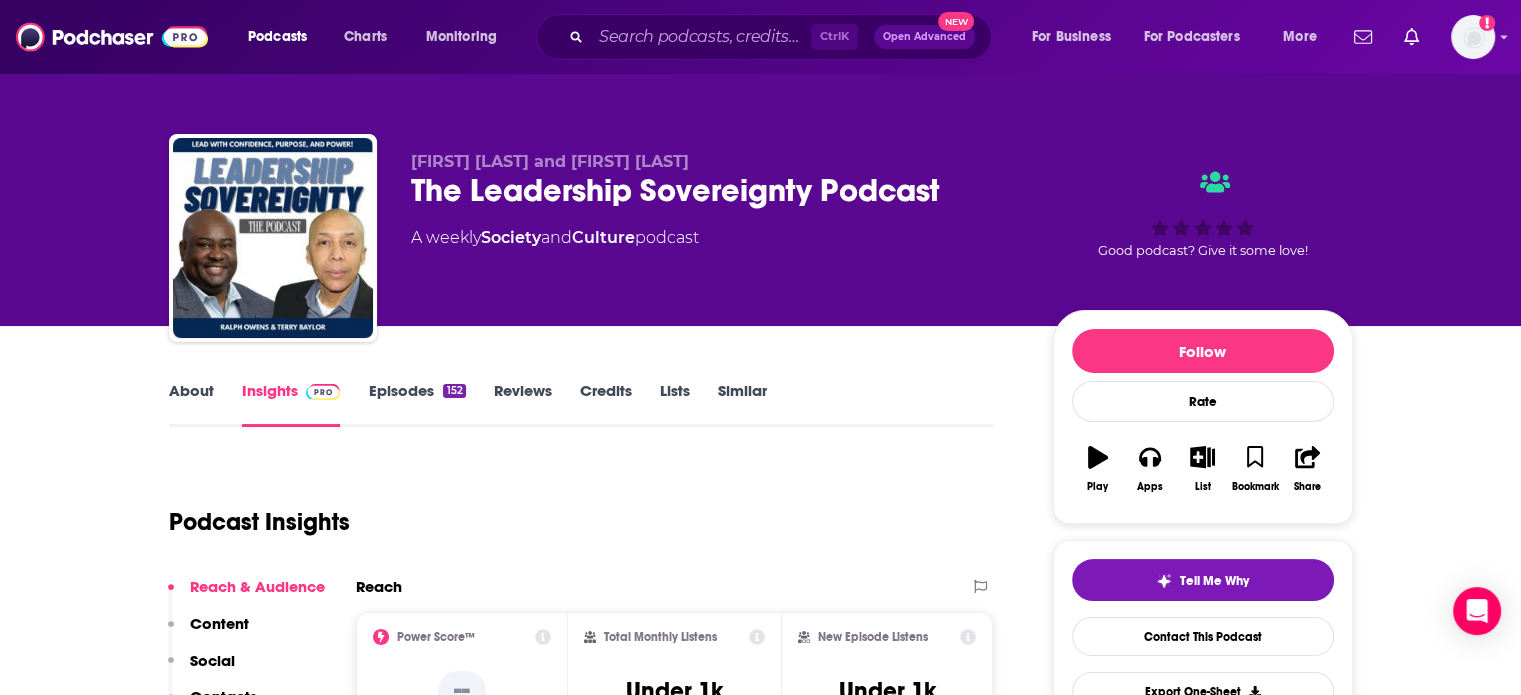 click on "The Leadership Sovereignty Podcast" at bounding box center [716, 190] 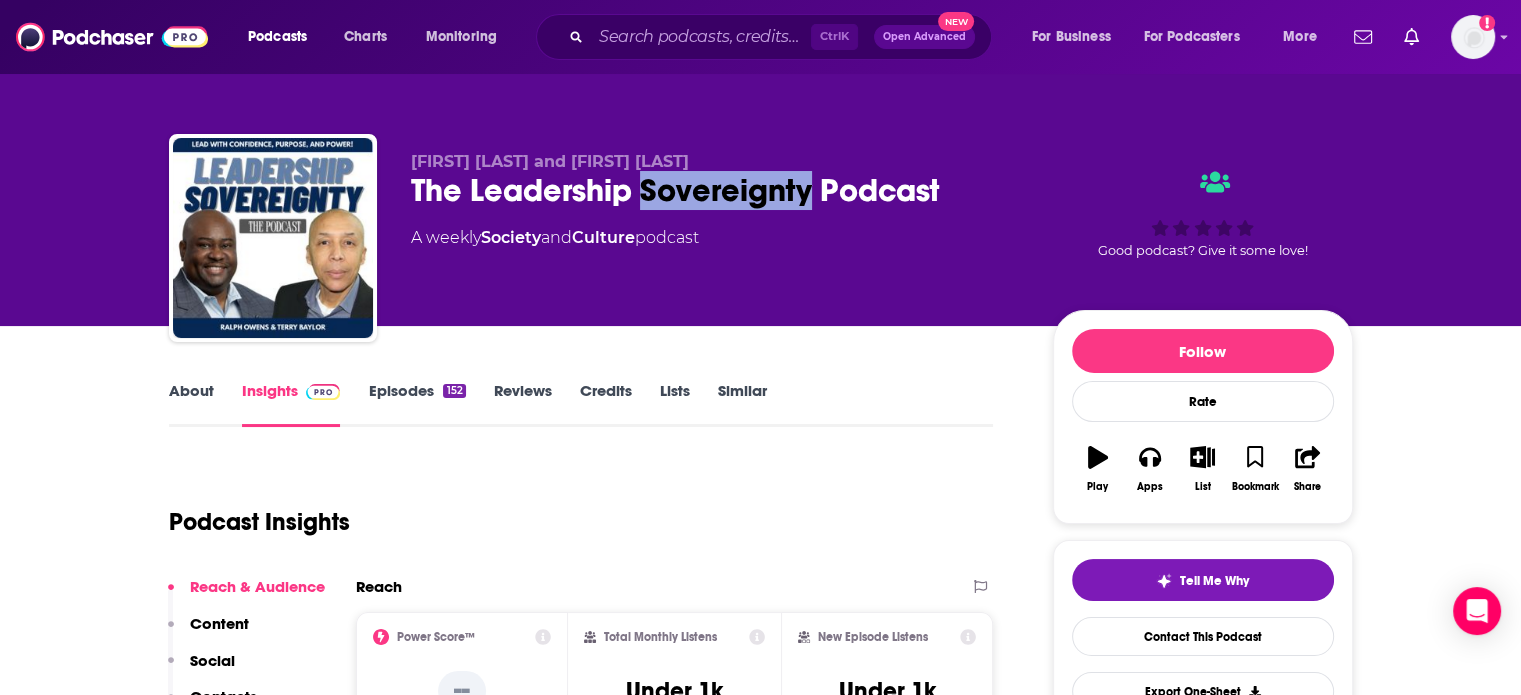 drag, startPoint x: 760, startPoint y: 198, endPoint x: 644, endPoint y: 210, distance: 116.61904 